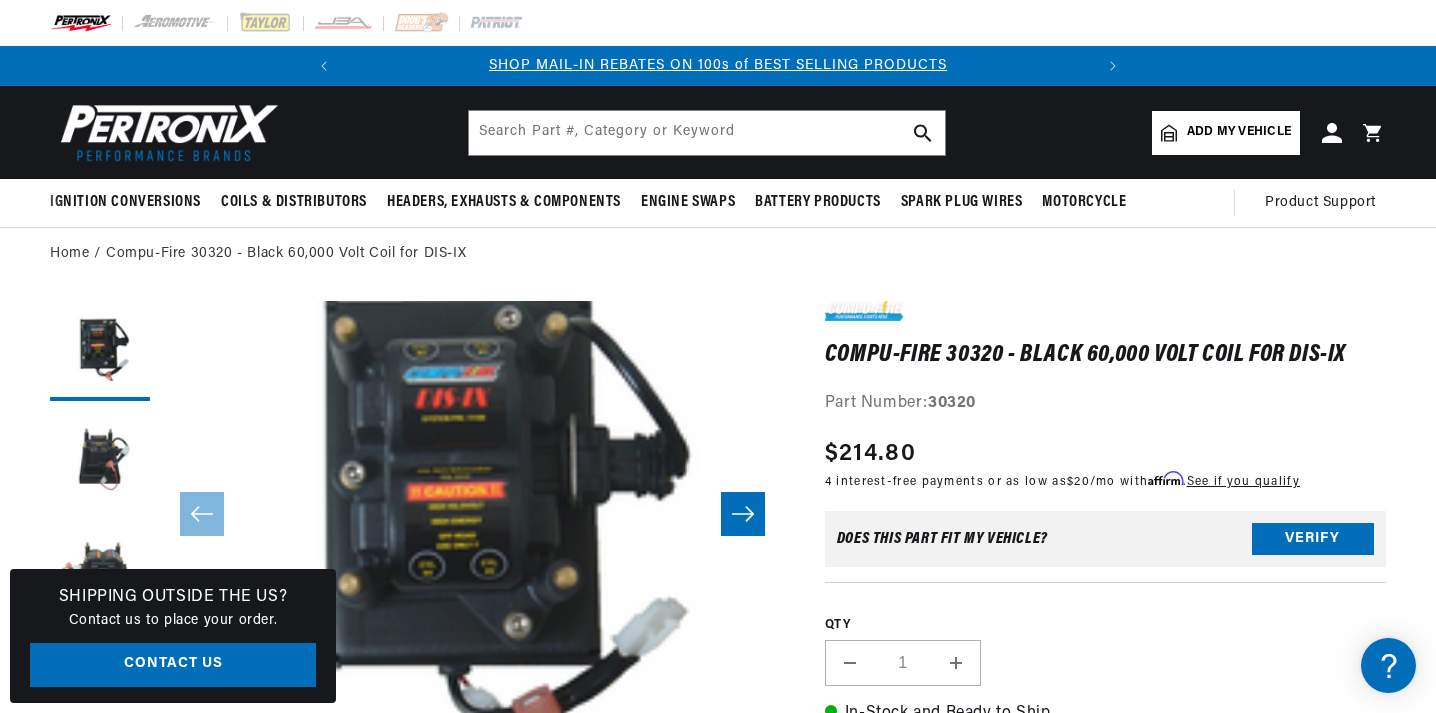 click at bounding box center (707, 133) 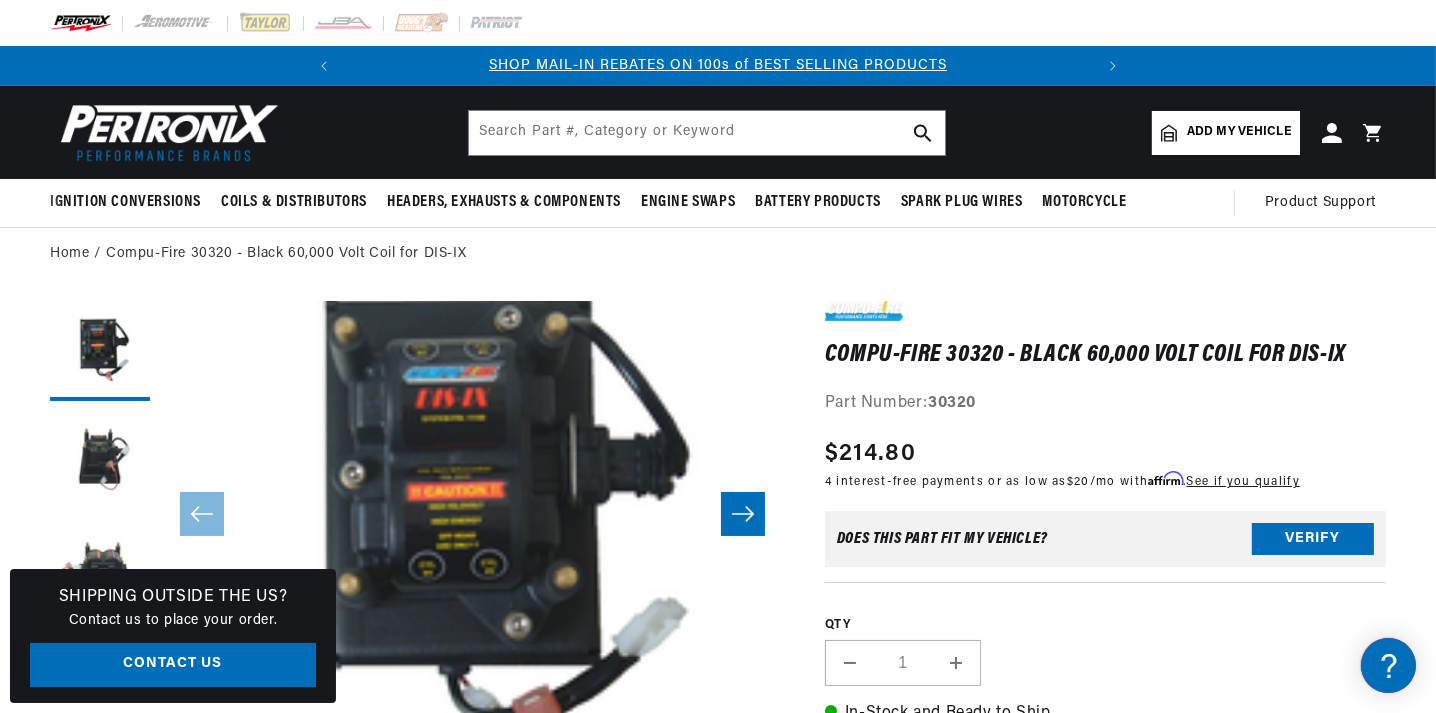 scroll, scrollTop: 0, scrollLeft: 0, axis: both 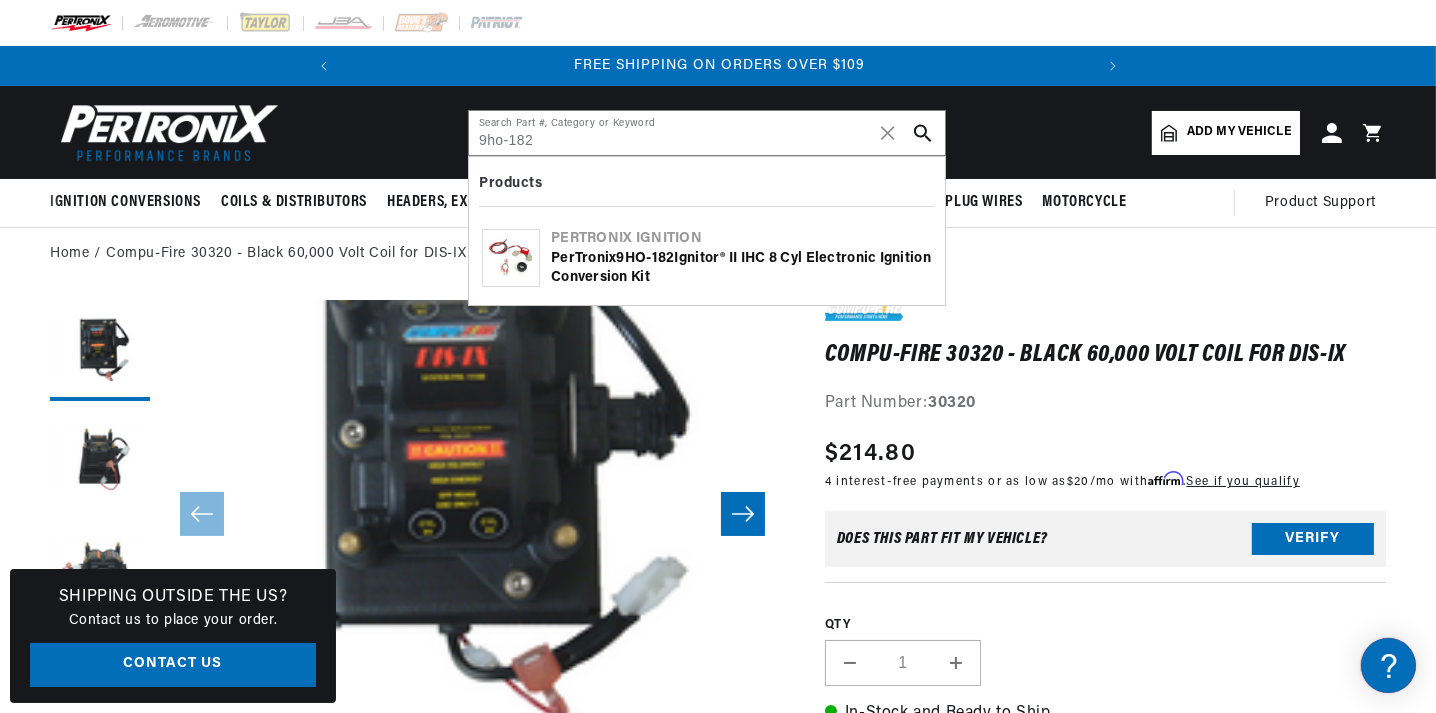 type on "9ho-182" 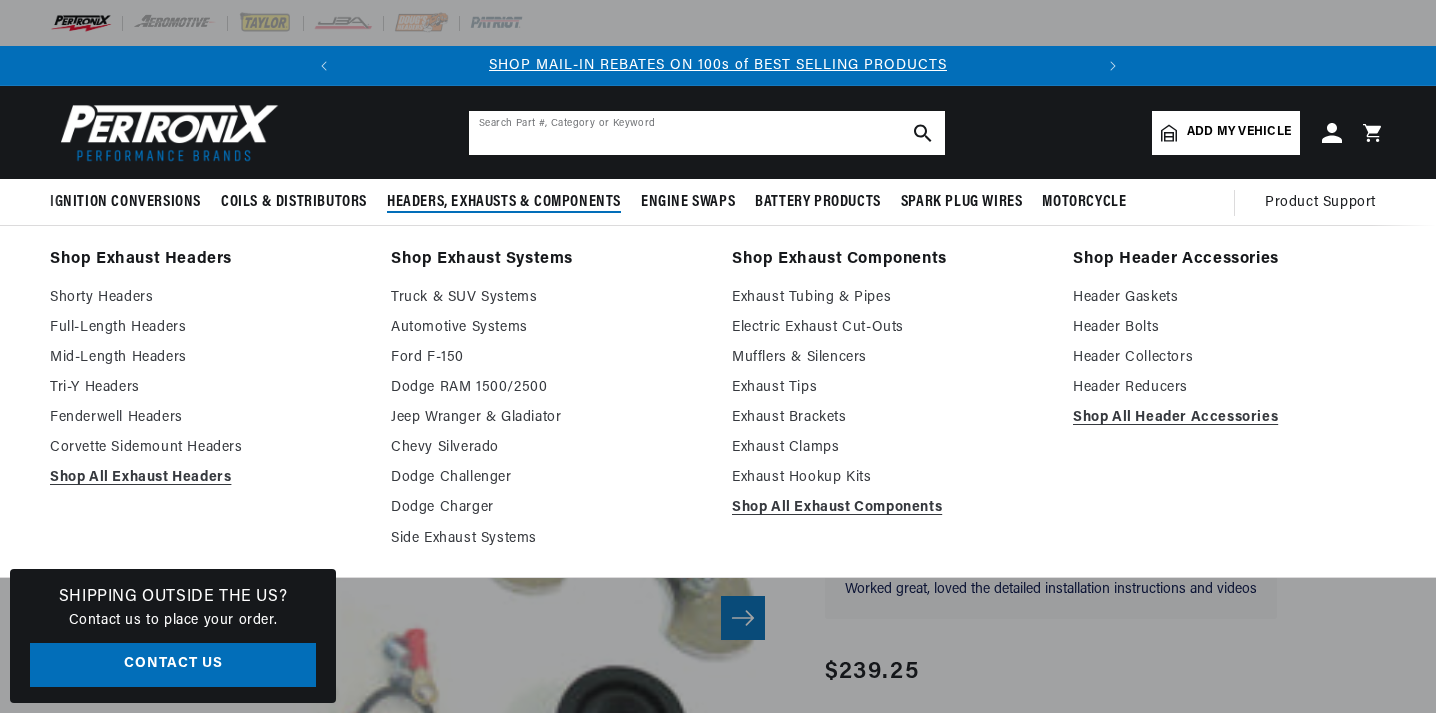 click at bounding box center [707, 133] 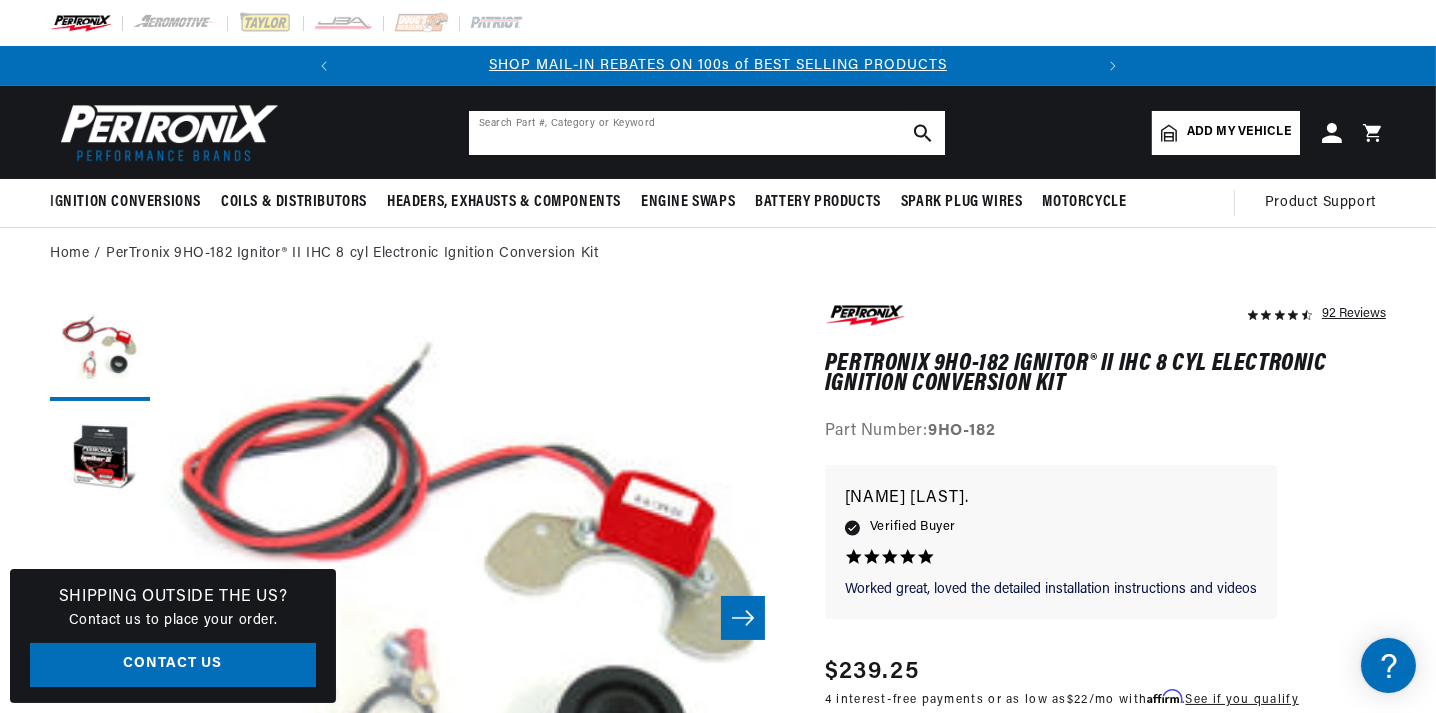 scroll, scrollTop: 0, scrollLeft: 0, axis: both 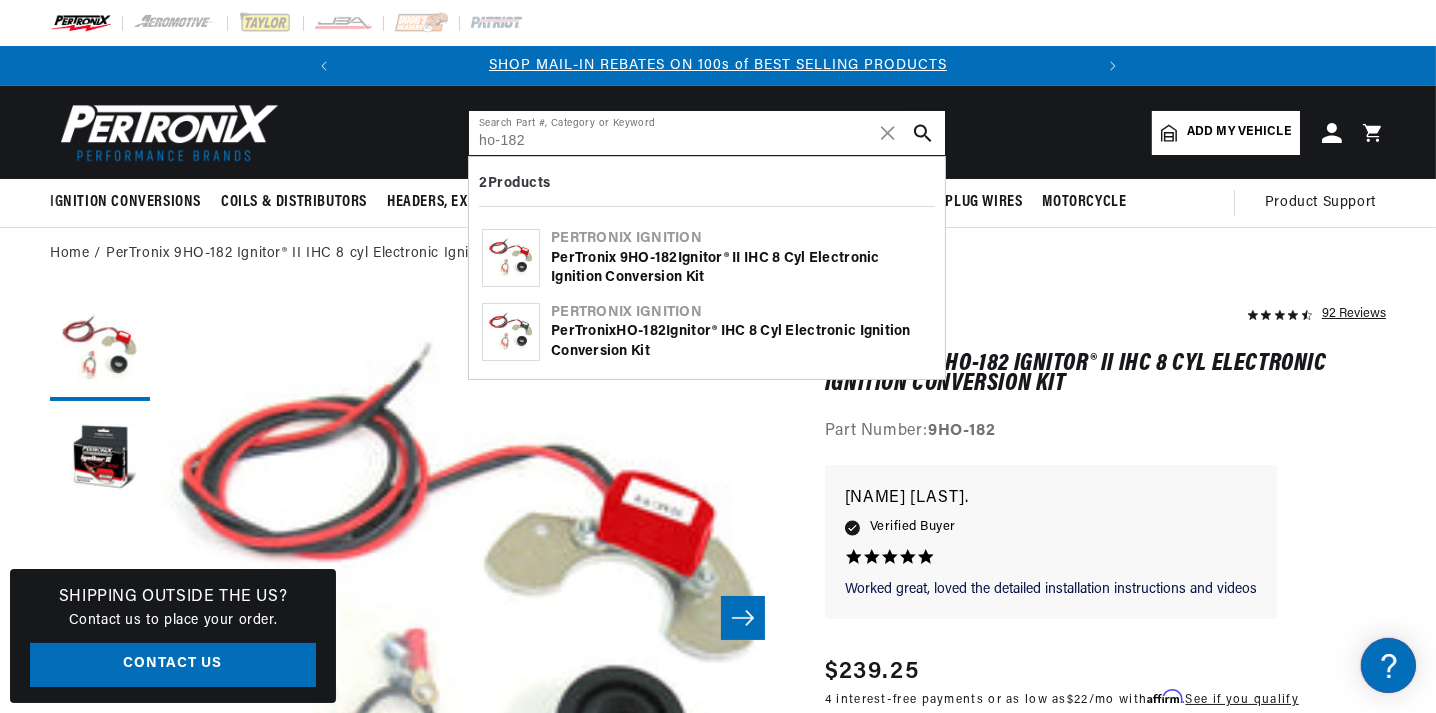 type on "ho-182" 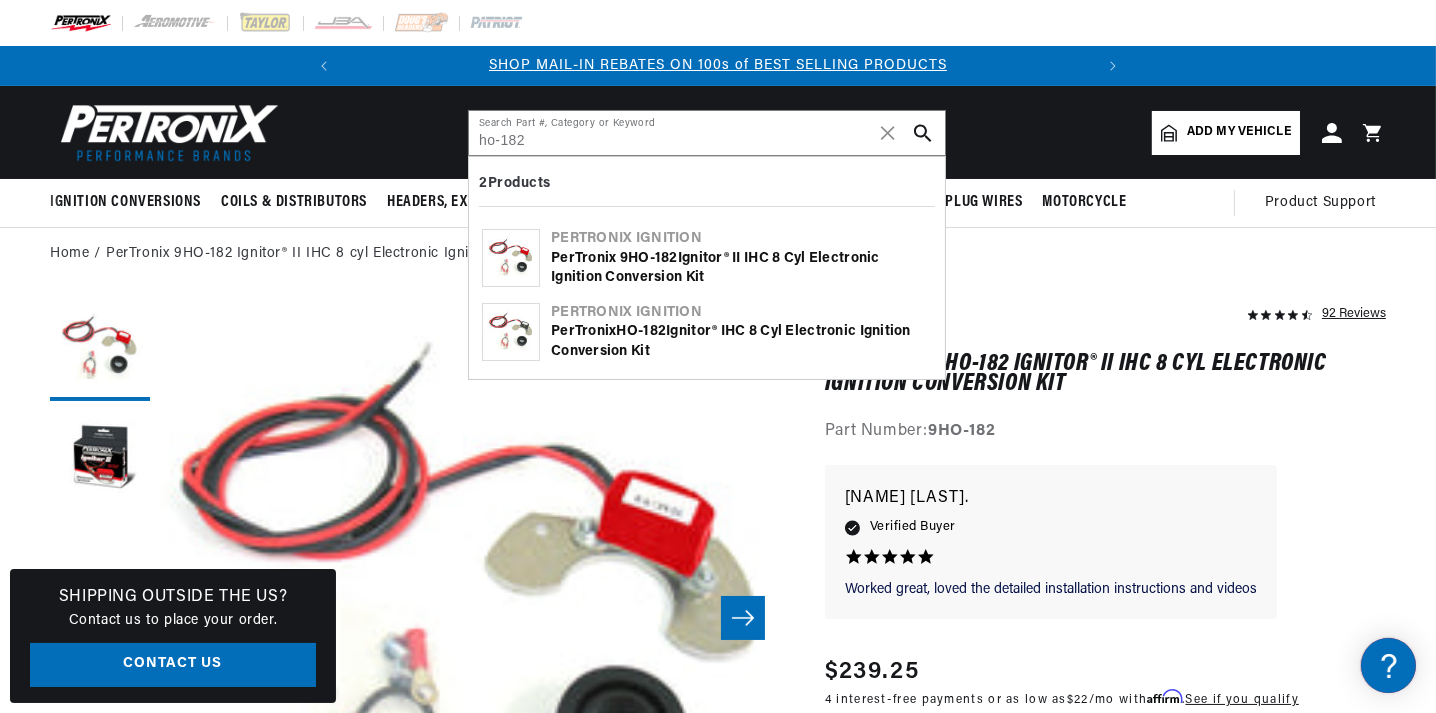 click on "PerTronix  HO - 182  Ignitor® IHC 8 cyl Electronic Ignition Conversion Kit" at bounding box center [741, 341] 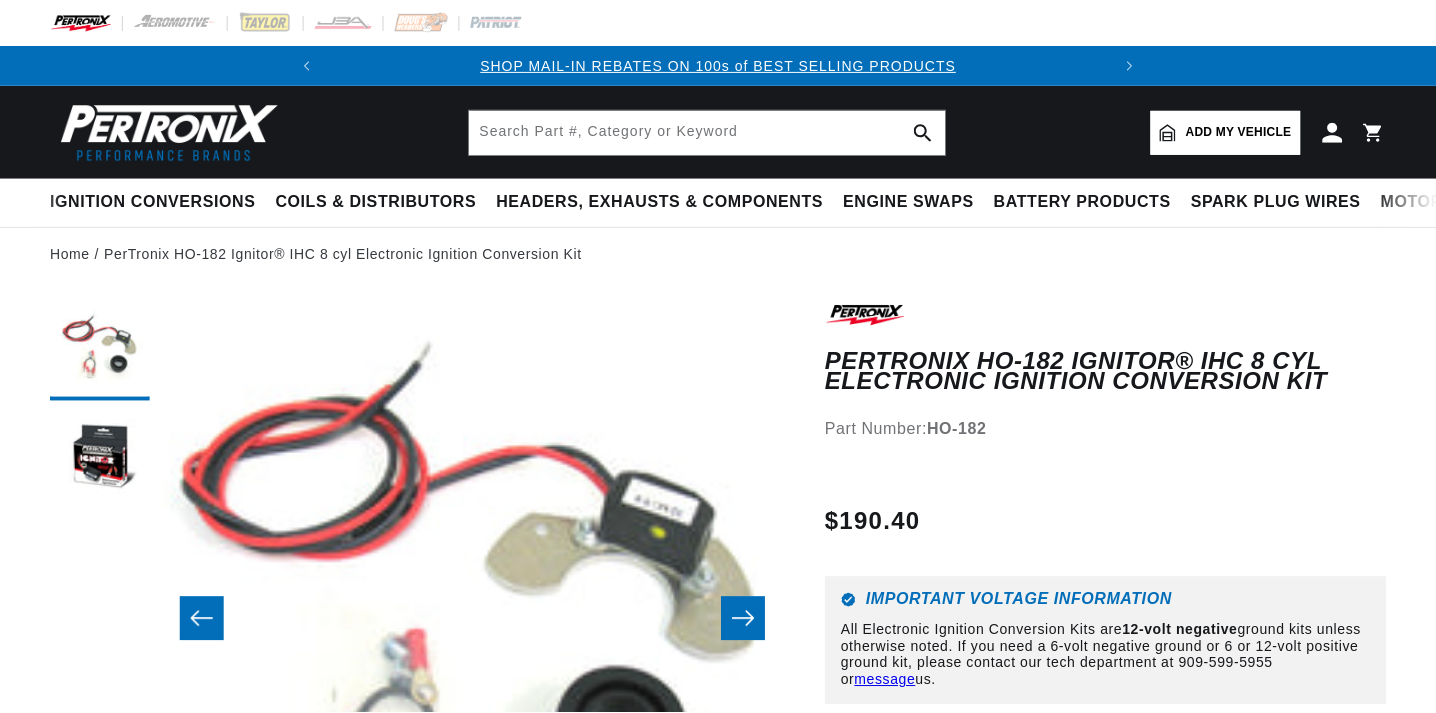 scroll, scrollTop: 0, scrollLeft: 0, axis: both 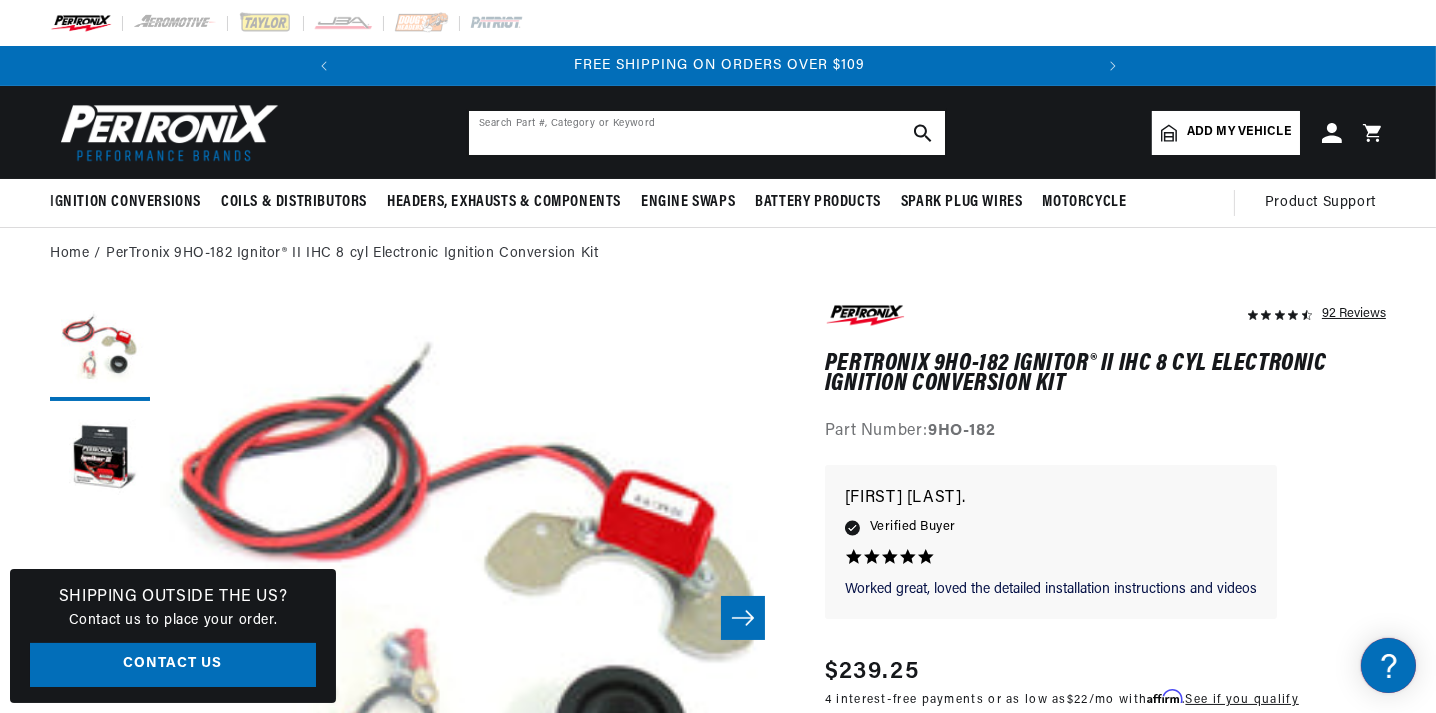 click at bounding box center (707, 133) 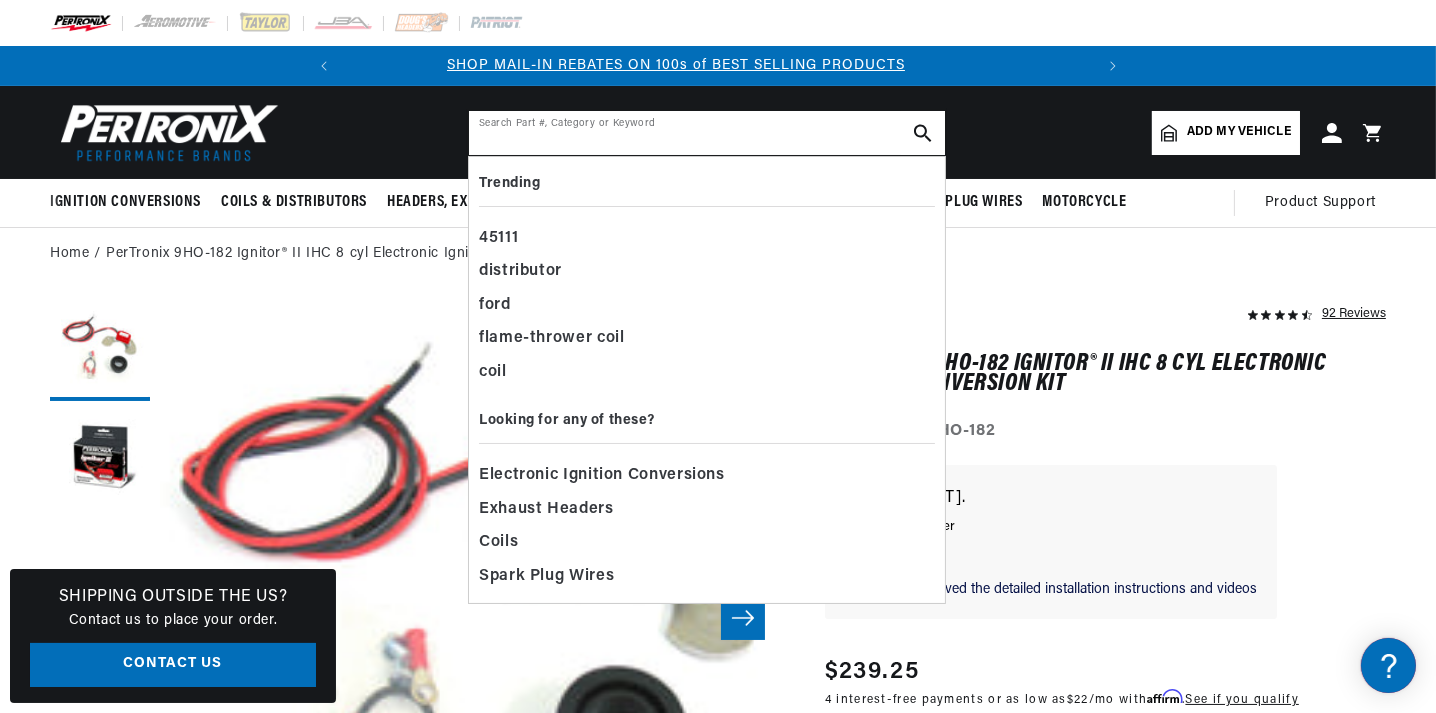 scroll, scrollTop: 0, scrollLeft: 0, axis: both 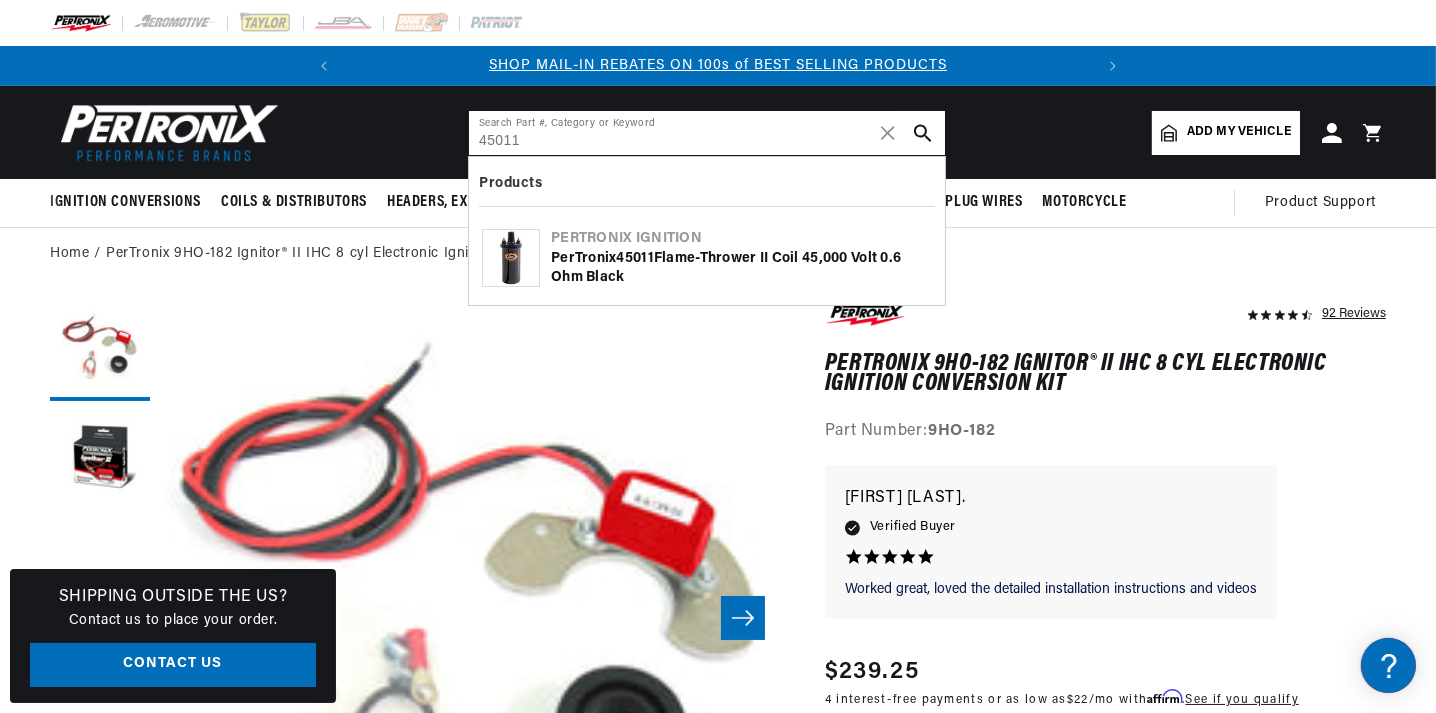 type on "45011" 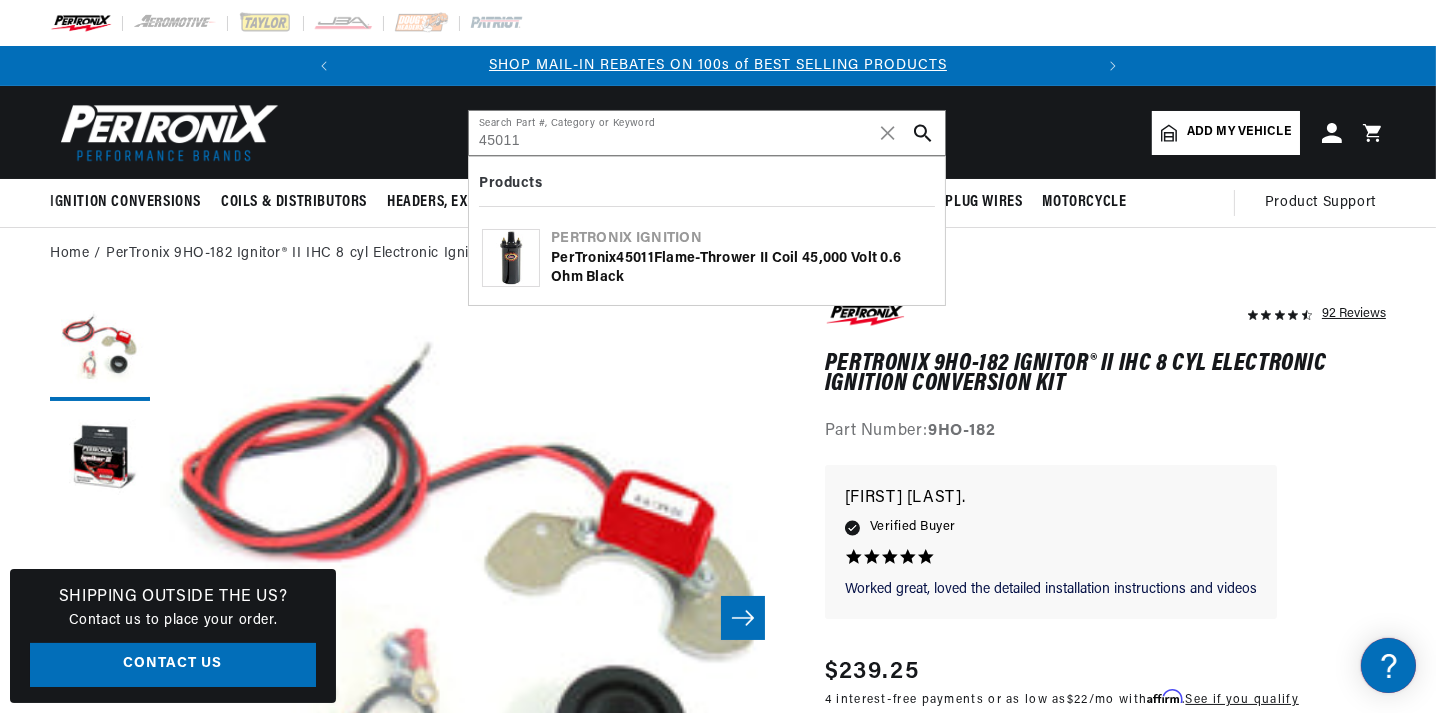 click on "PerTronix  45011  Flame-Thrower II Coil 45,000 Volt 0.6 ohm Black" at bounding box center (741, 268) 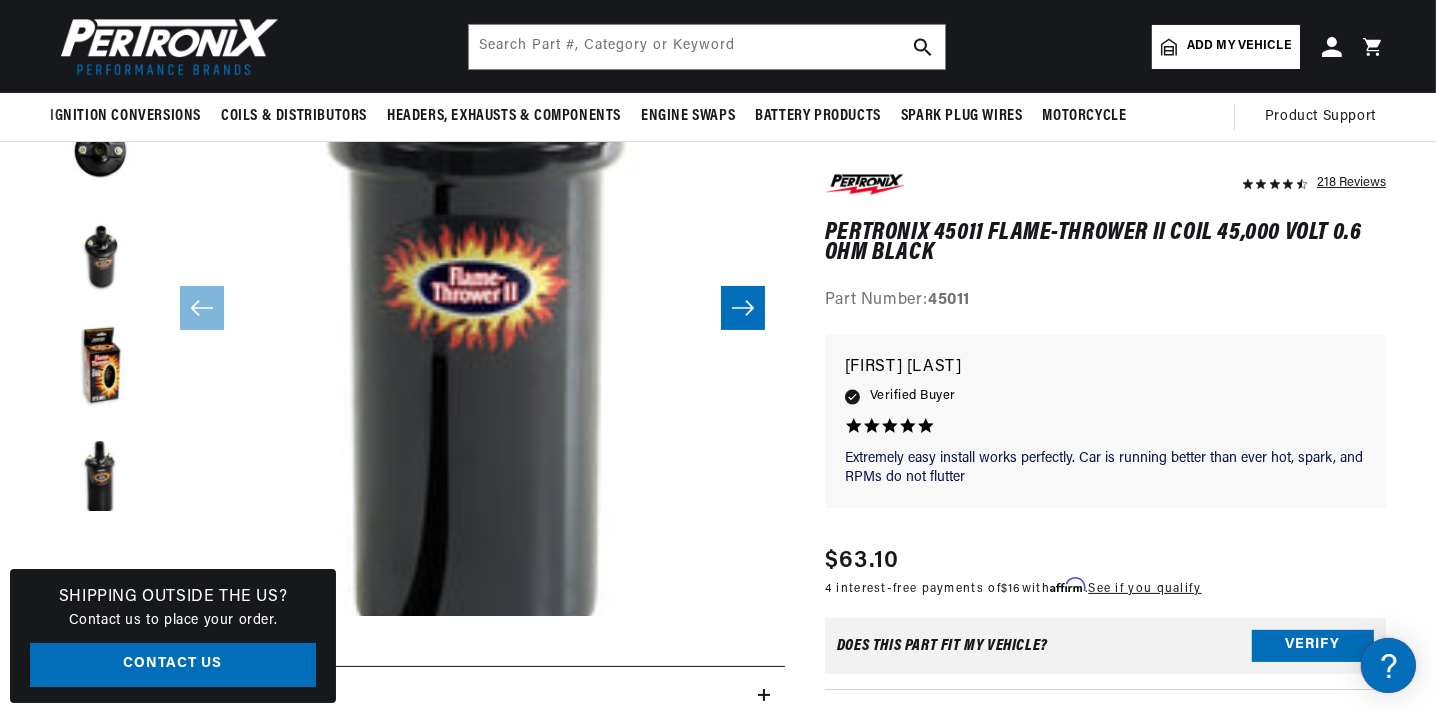 scroll, scrollTop: 99, scrollLeft: 0, axis: vertical 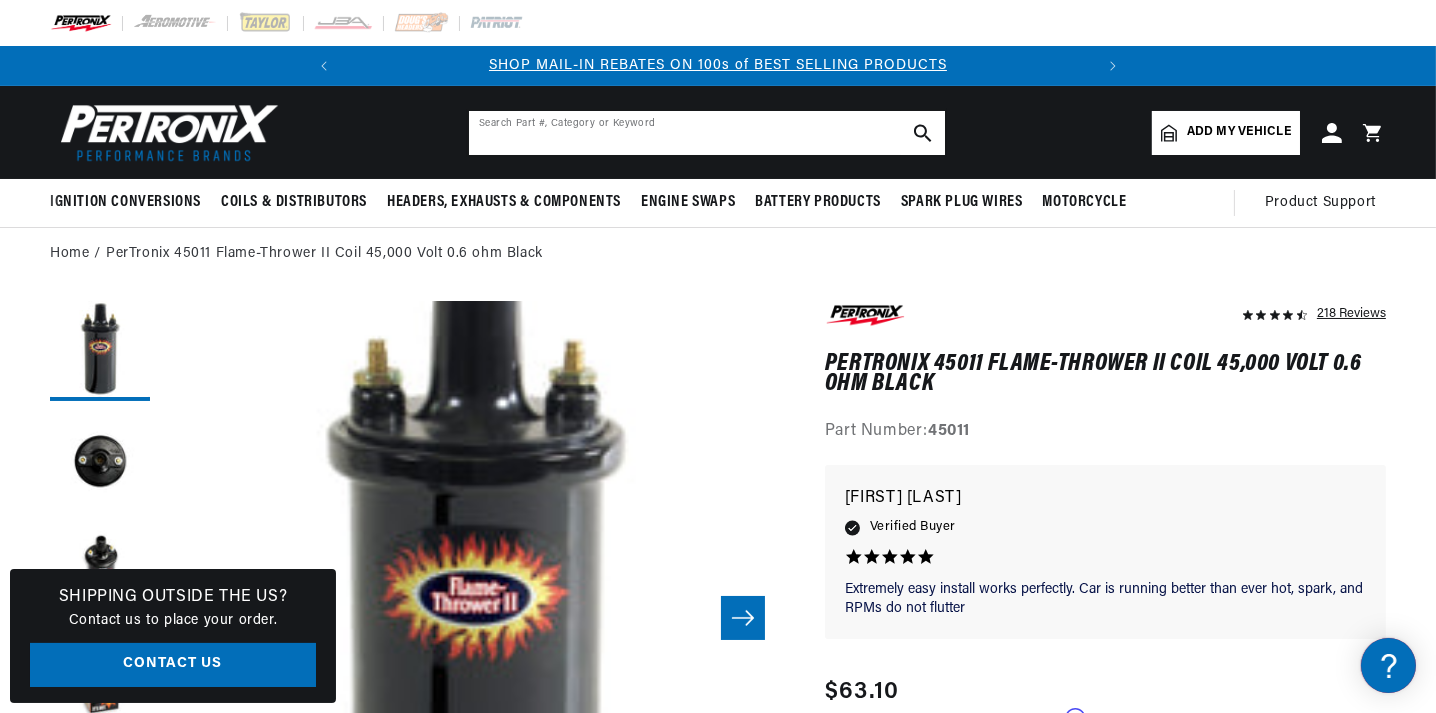 click at bounding box center [707, 133] 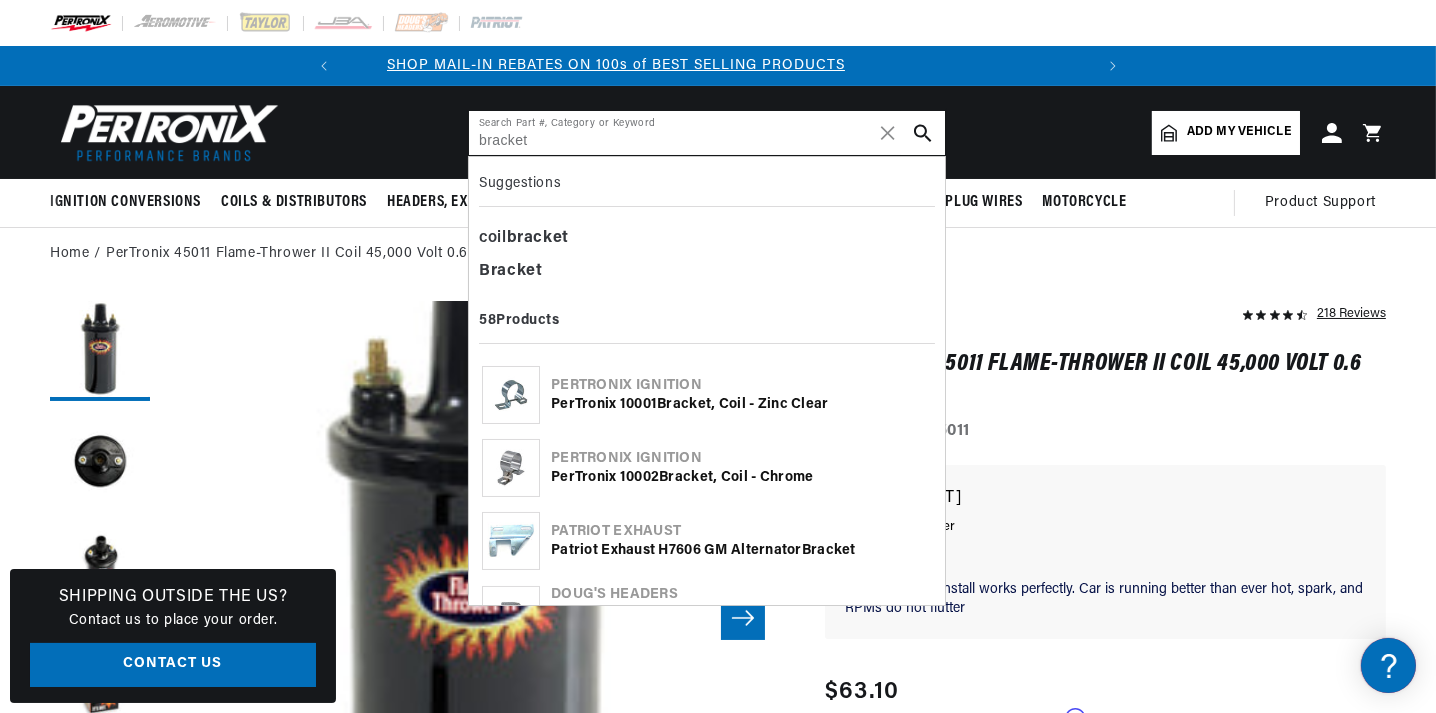 type on "bracket" 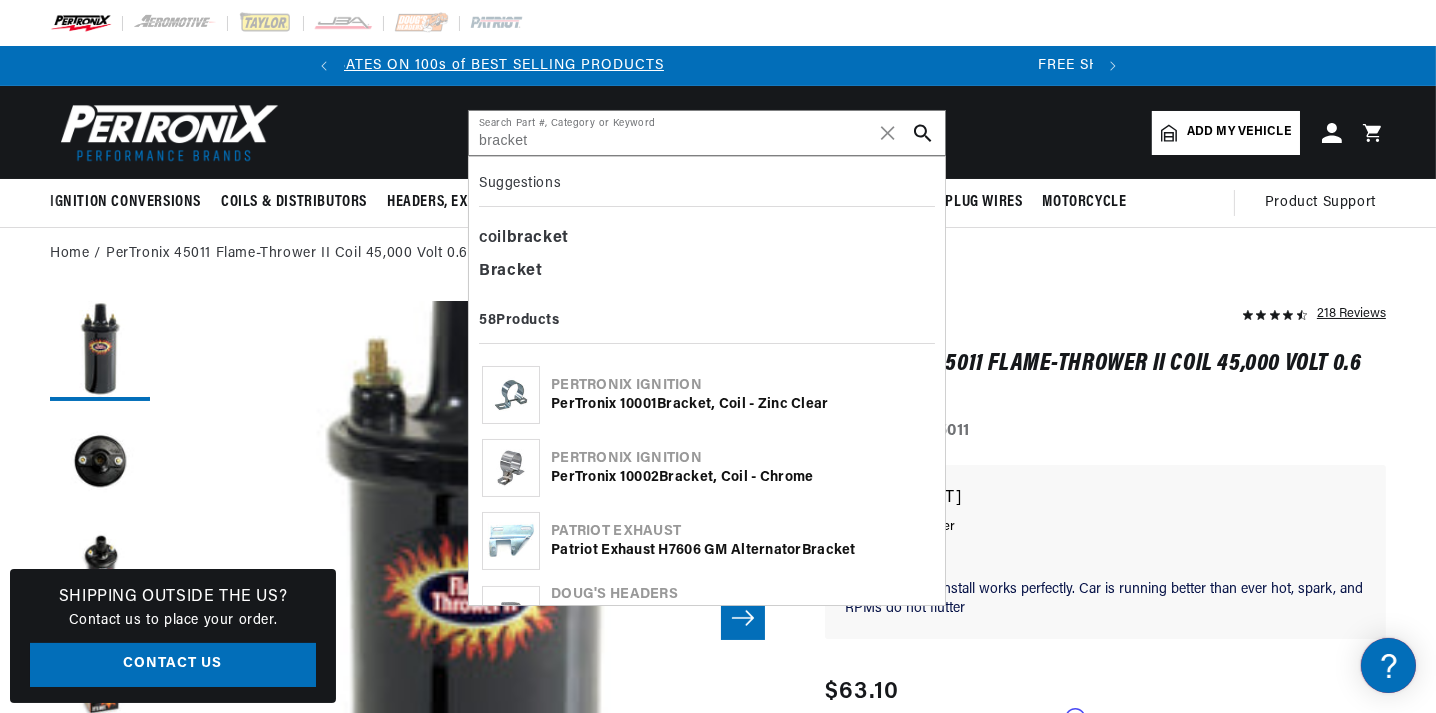 click on "PerTronix 10001  Bracket , Coil - Zinc Clear" at bounding box center (741, 405) 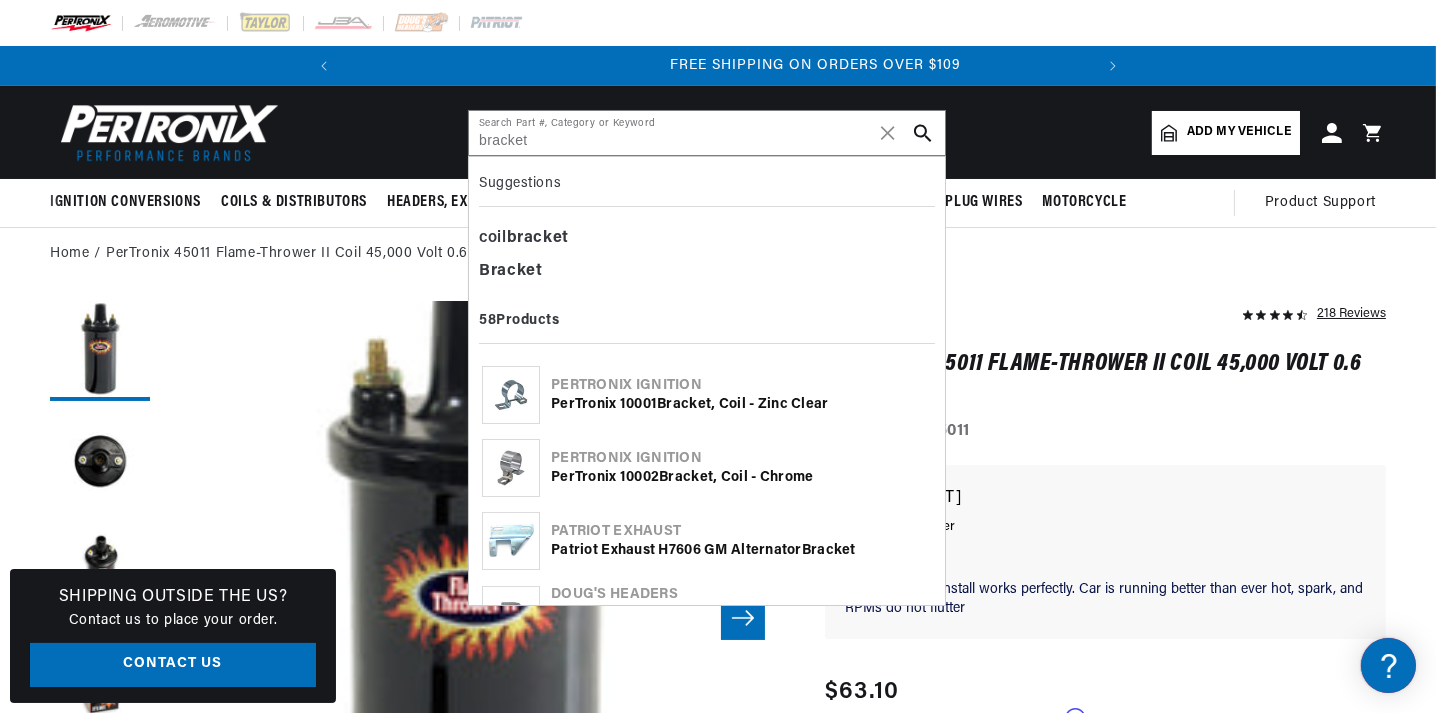 scroll, scrollTop: 0, scrollLeft: 747, axis: horizontal 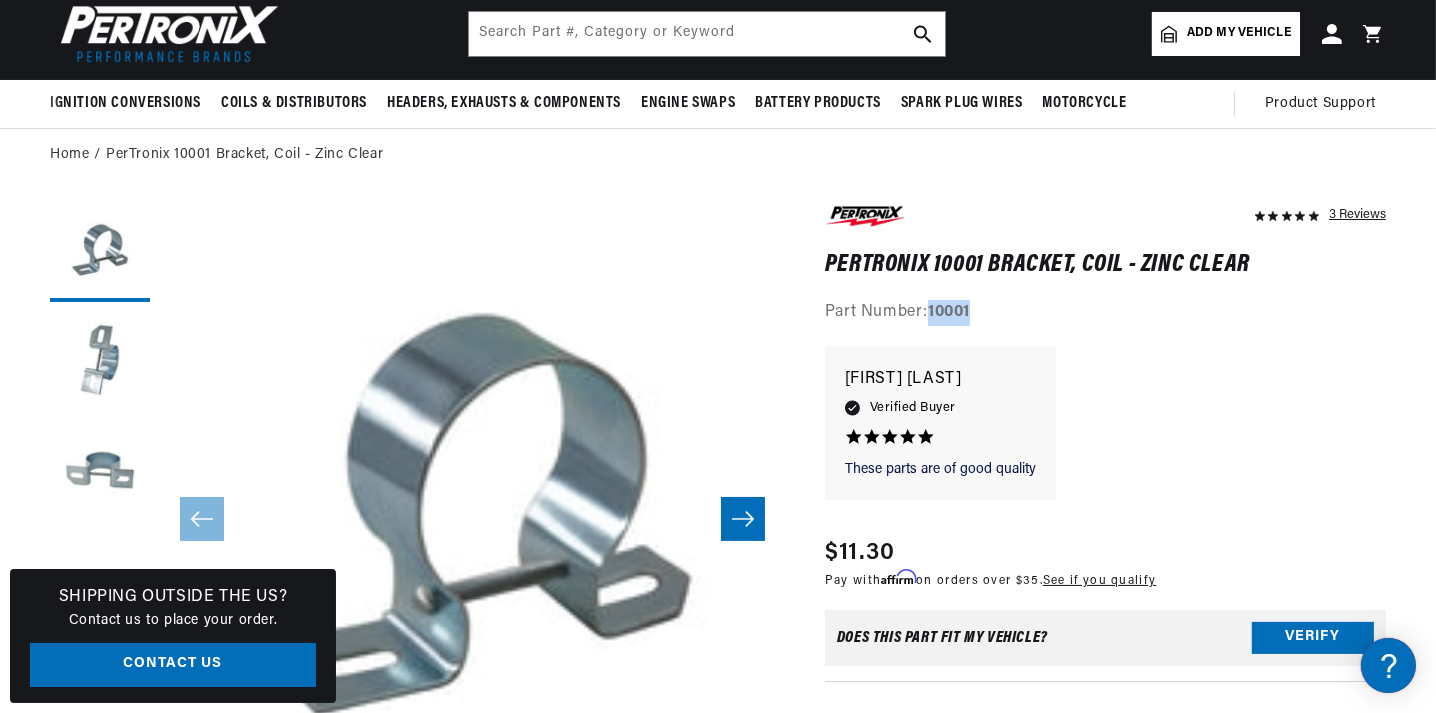 drag, startPoint x: 978, startPoint y: 308, endPoint x: 933, endPoint y: 310, distance: 45.044422 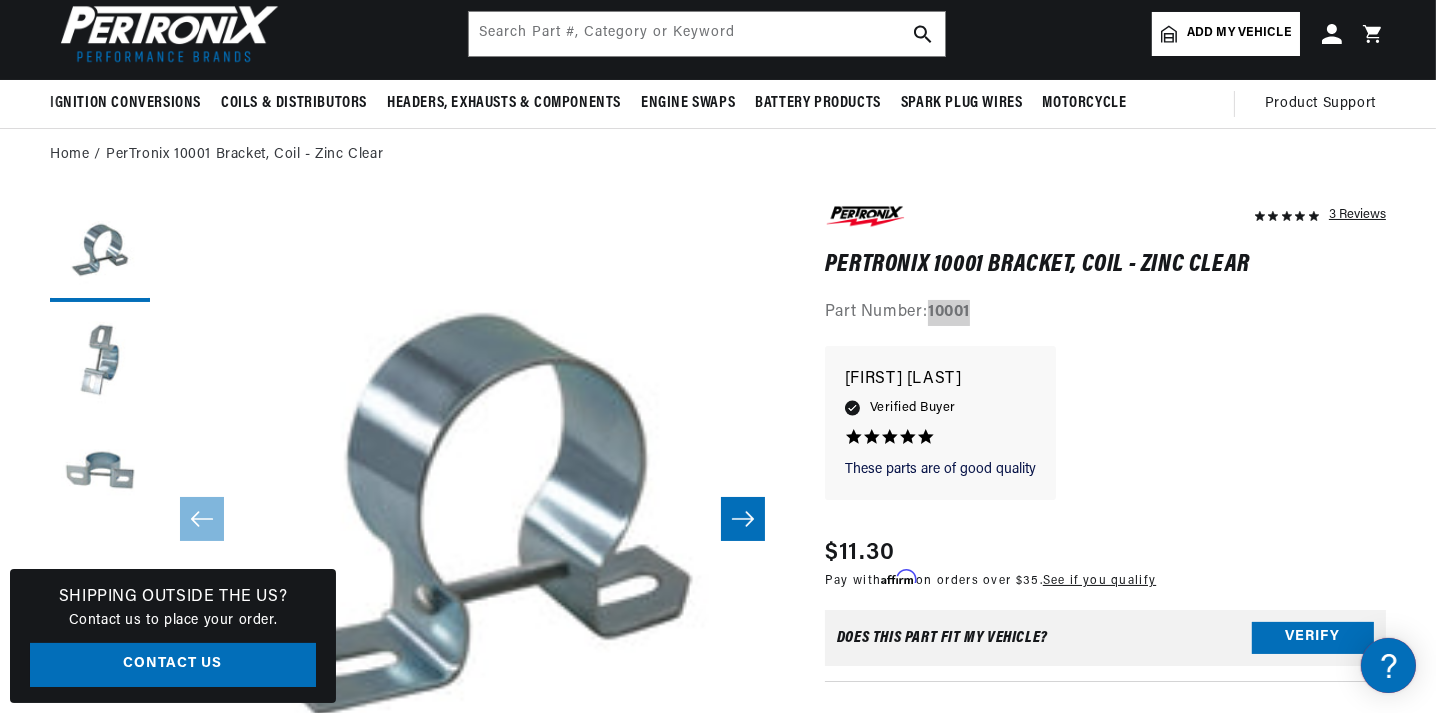 scroll, scrollTop: 0, scrollLeft: 0, axis: both 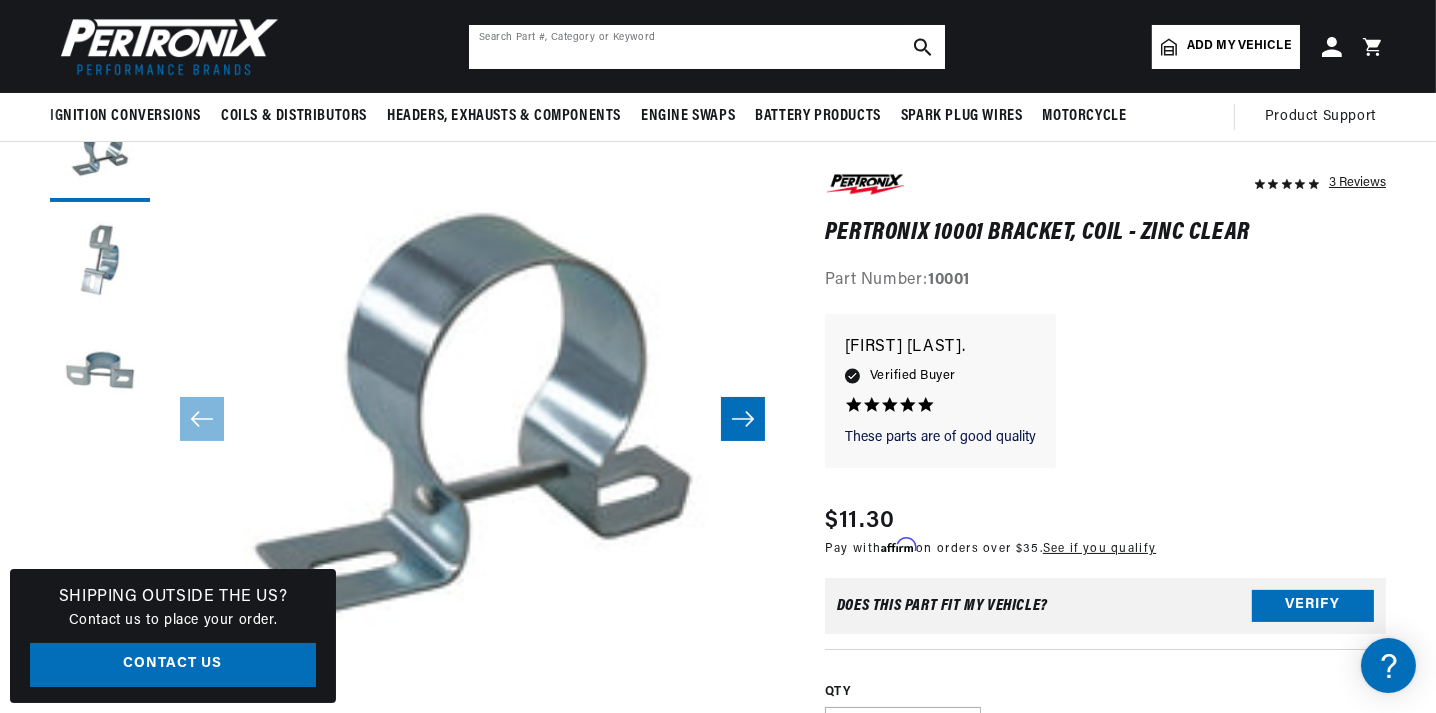click at bounding box center [707, 47] 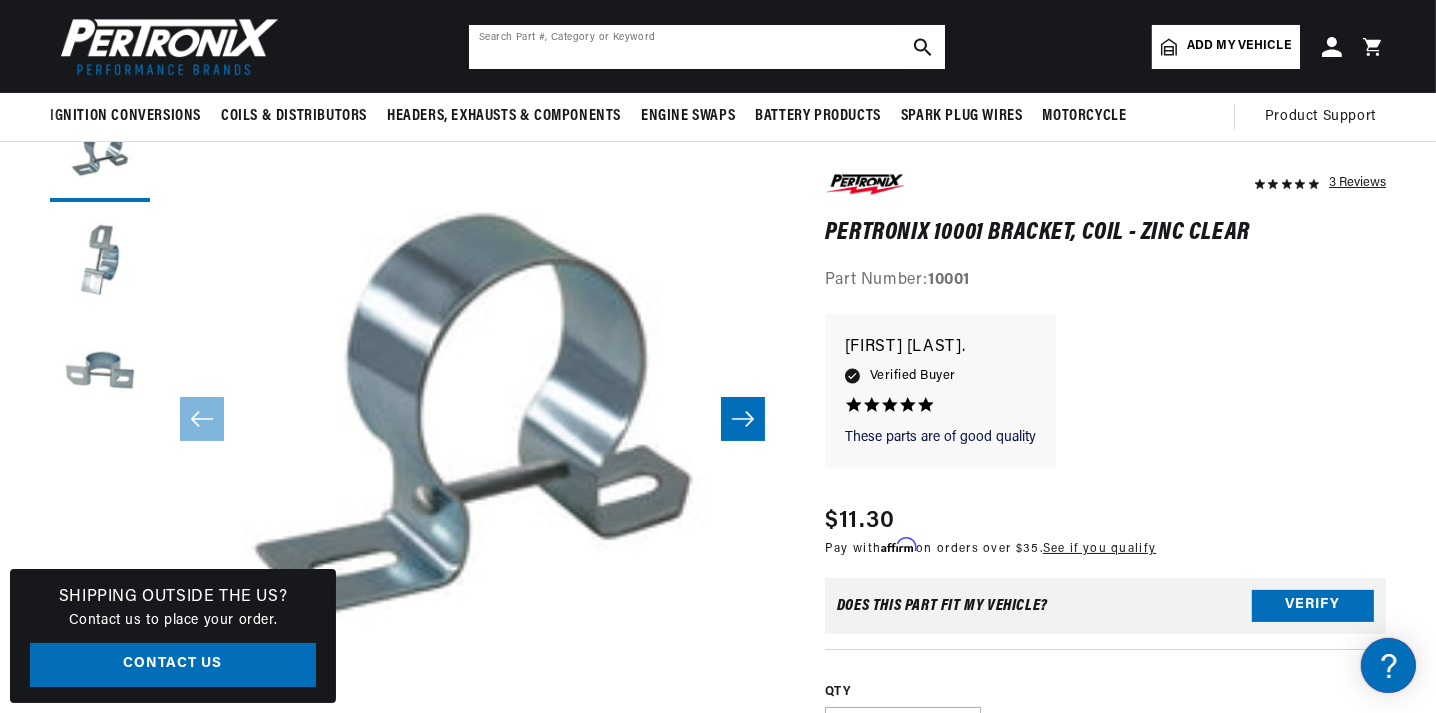 scroll, scrollTop: 199, scrollLeft: 0, axis: vertical 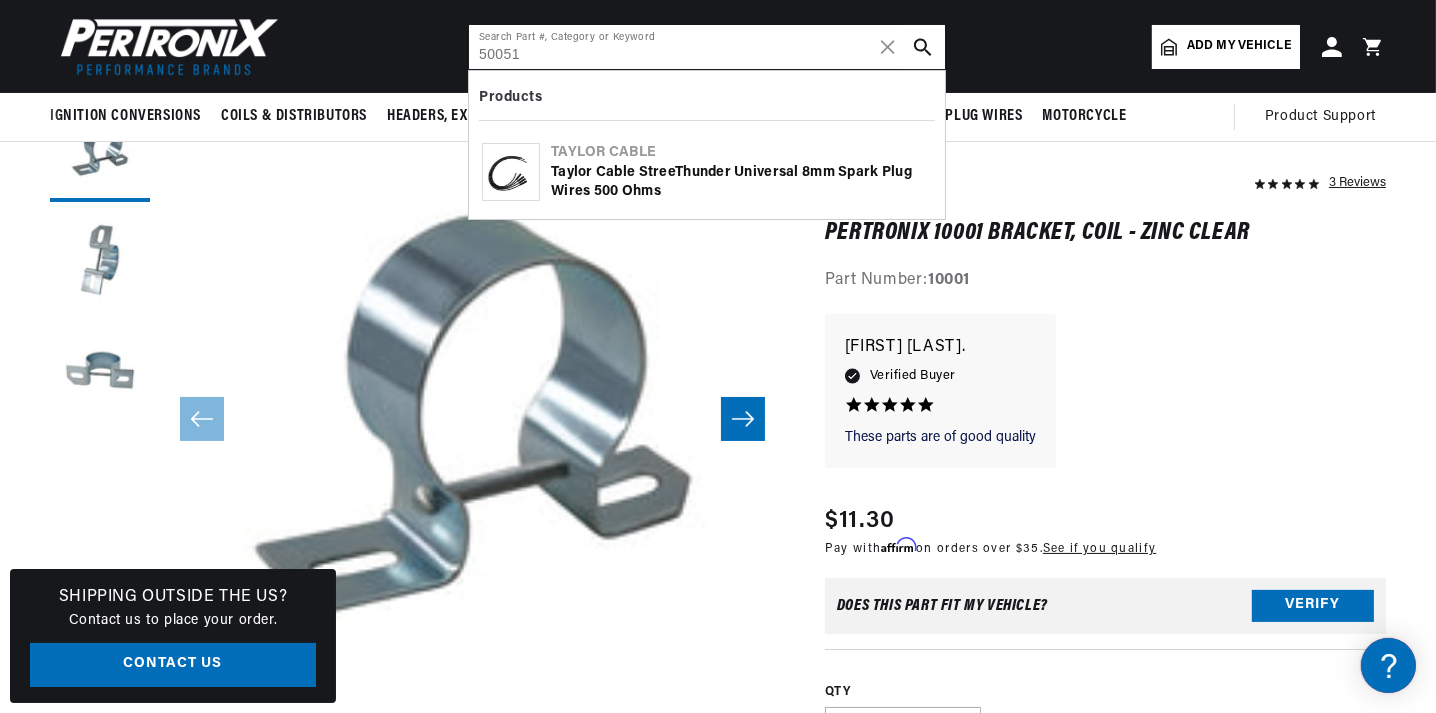 type on "50051" 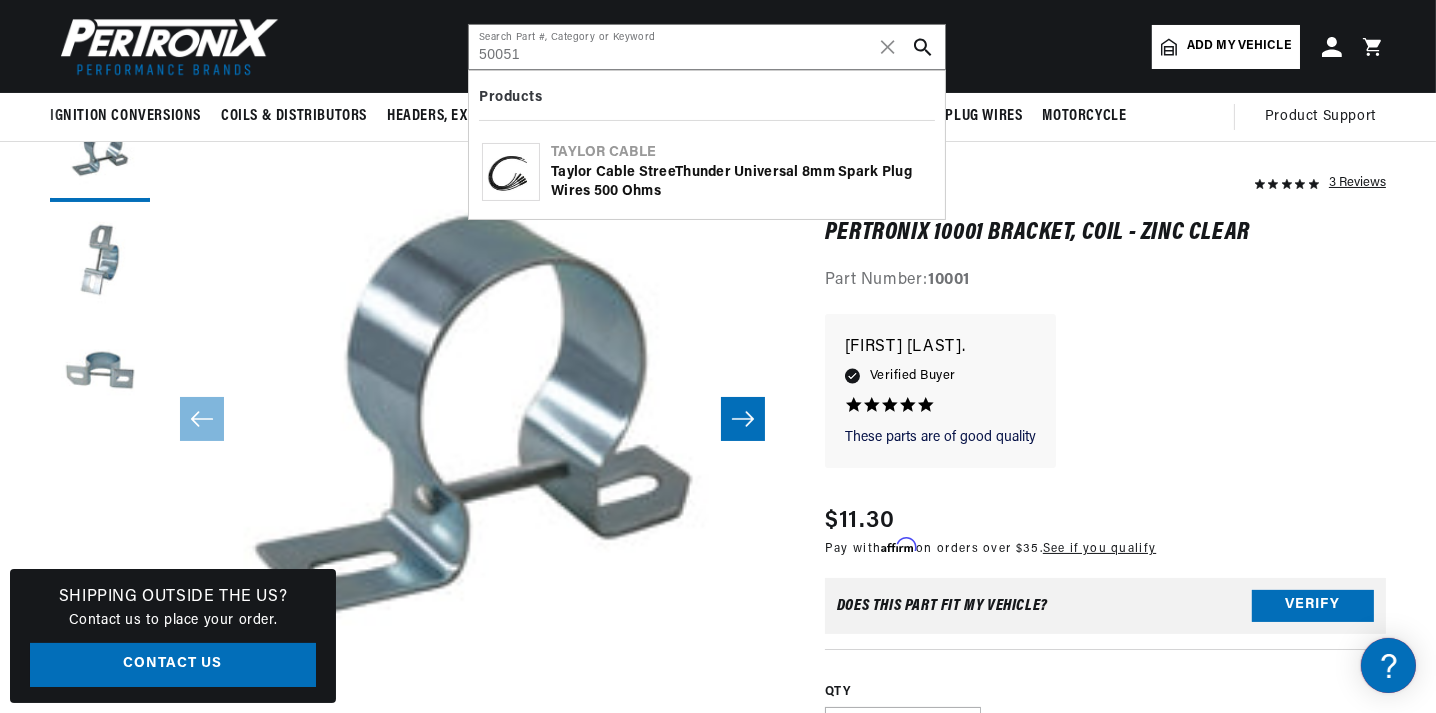 click on "Taylor Cable StreeThunder Universal 8mm Spark Plug Wires 500 Ohms" at bounding box center [741, 182] 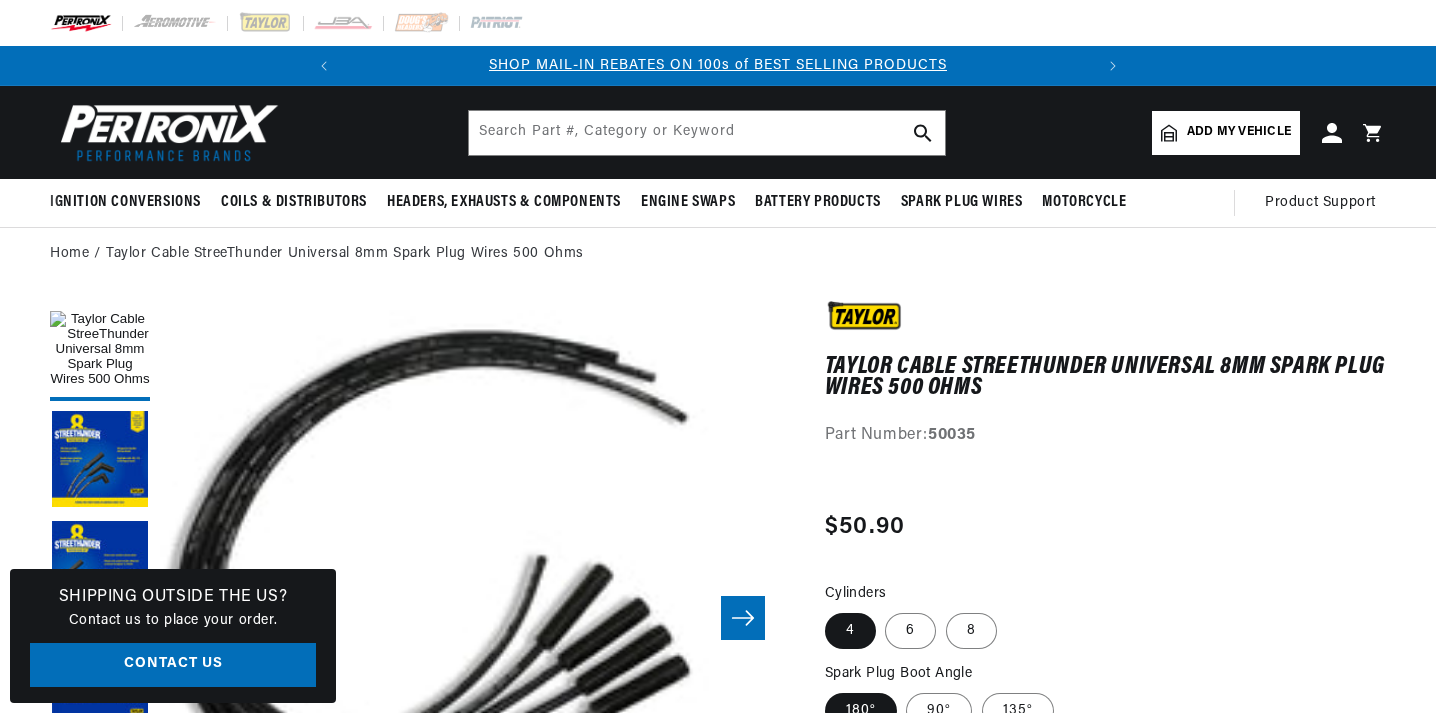scroll, scrollTop: 0, scrollLeft: 0, axis: both 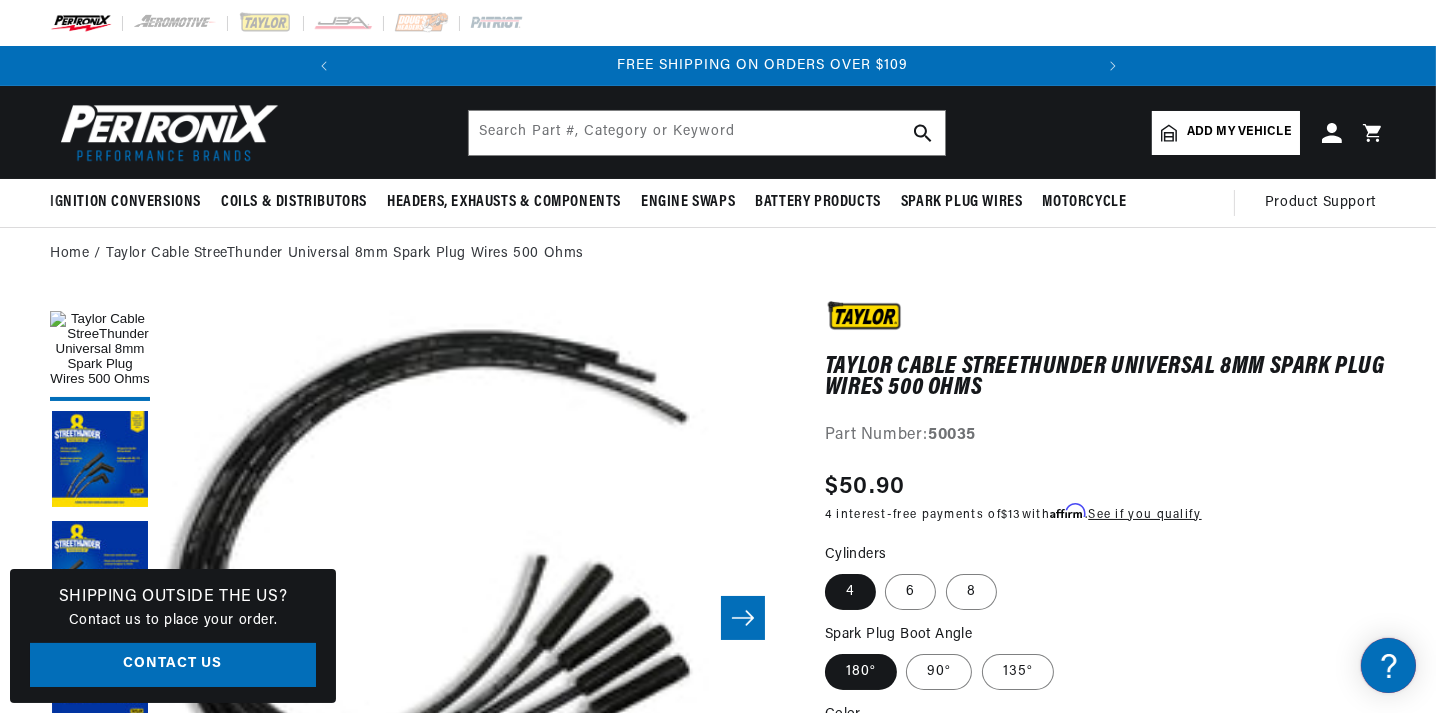 drag, startPoint x: 977, startPoint y: 598, endPoint x: 962, endPoint y: 636, distance: 40.853397 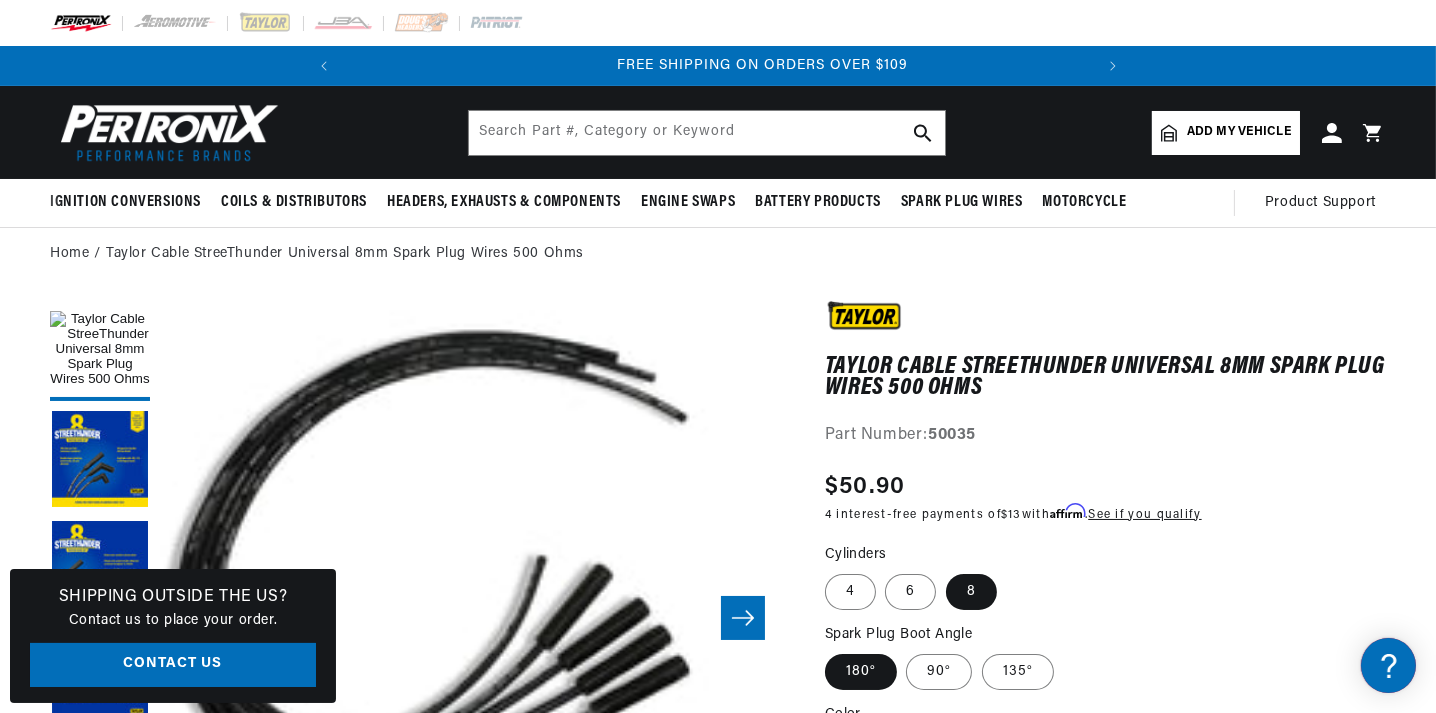 scroll, scrollTop: 0, scrollLeft: 747, axis: horizontal 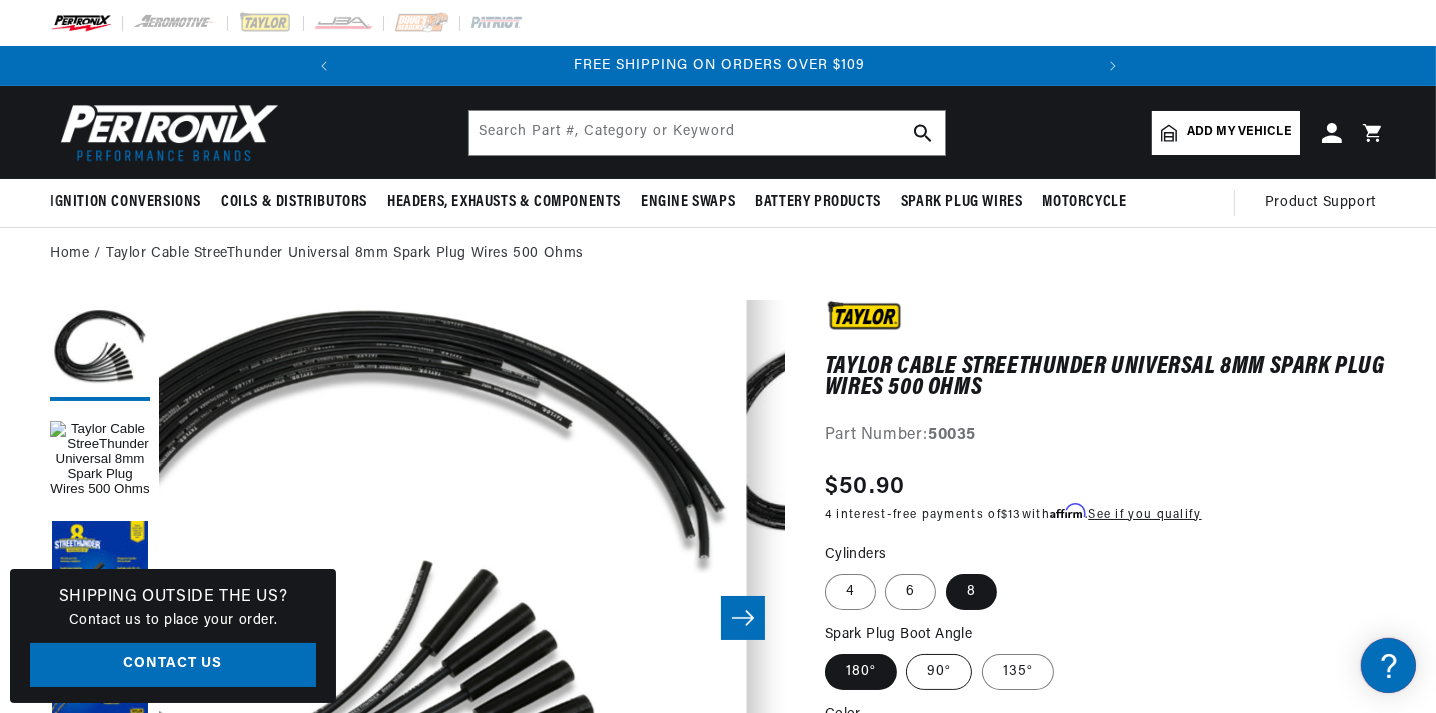 click on "90°" at bounding box center [939, 672] 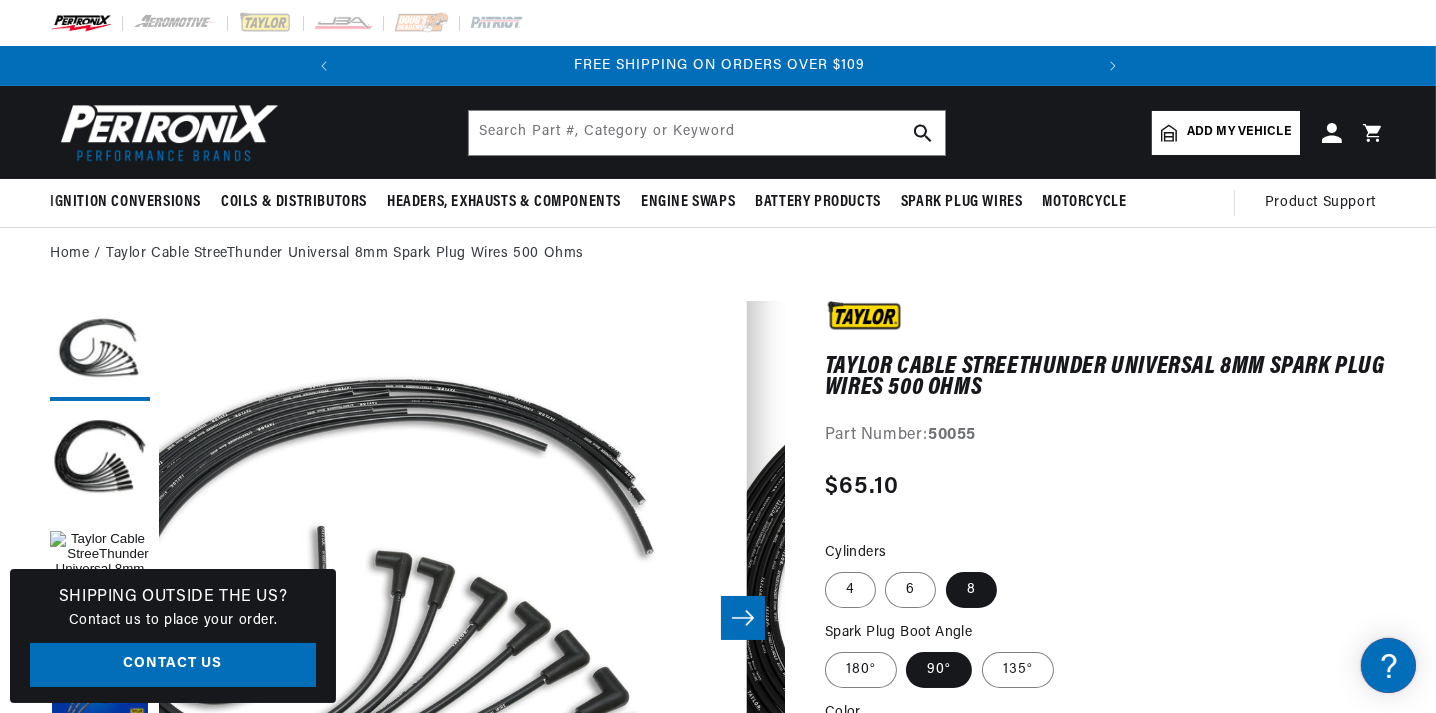 scroll, scrollTop: 0, scrollLeft: 0, axis: both 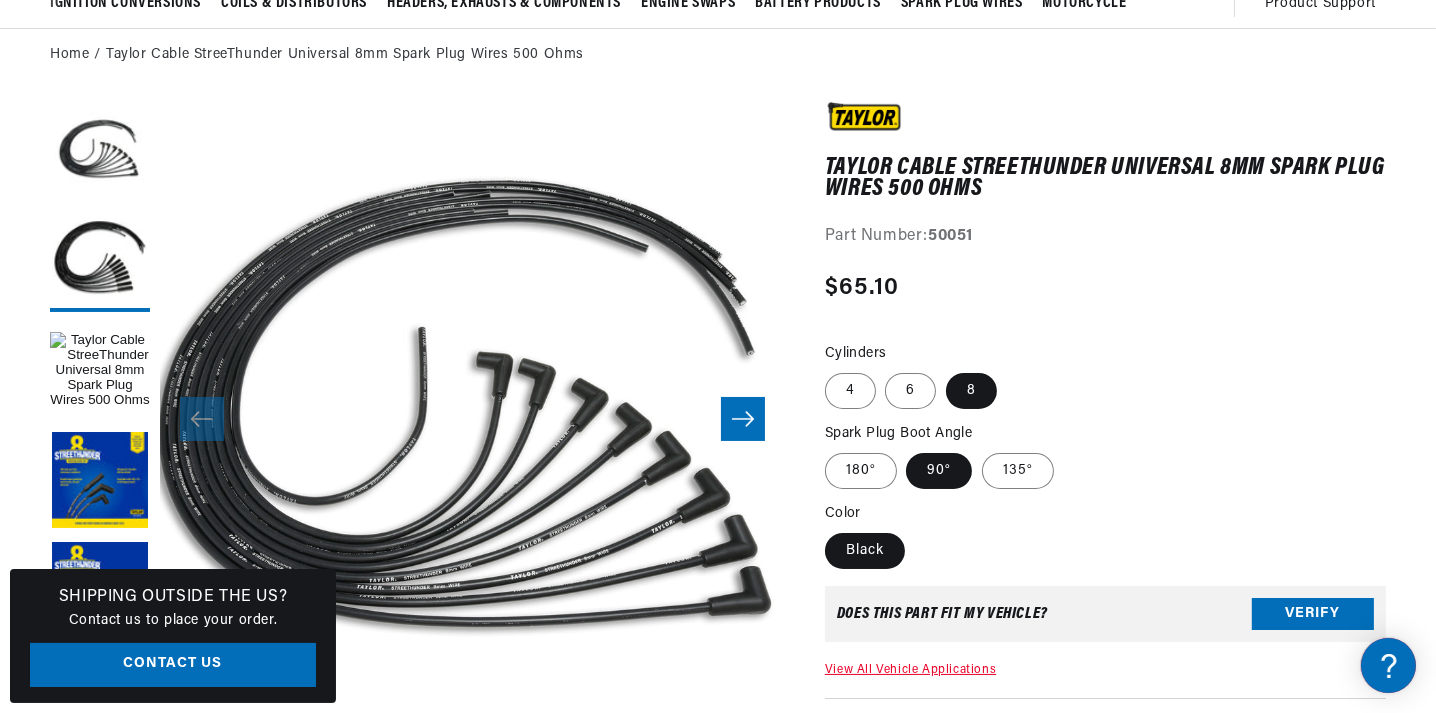 click at bounding box center (1105, 123) 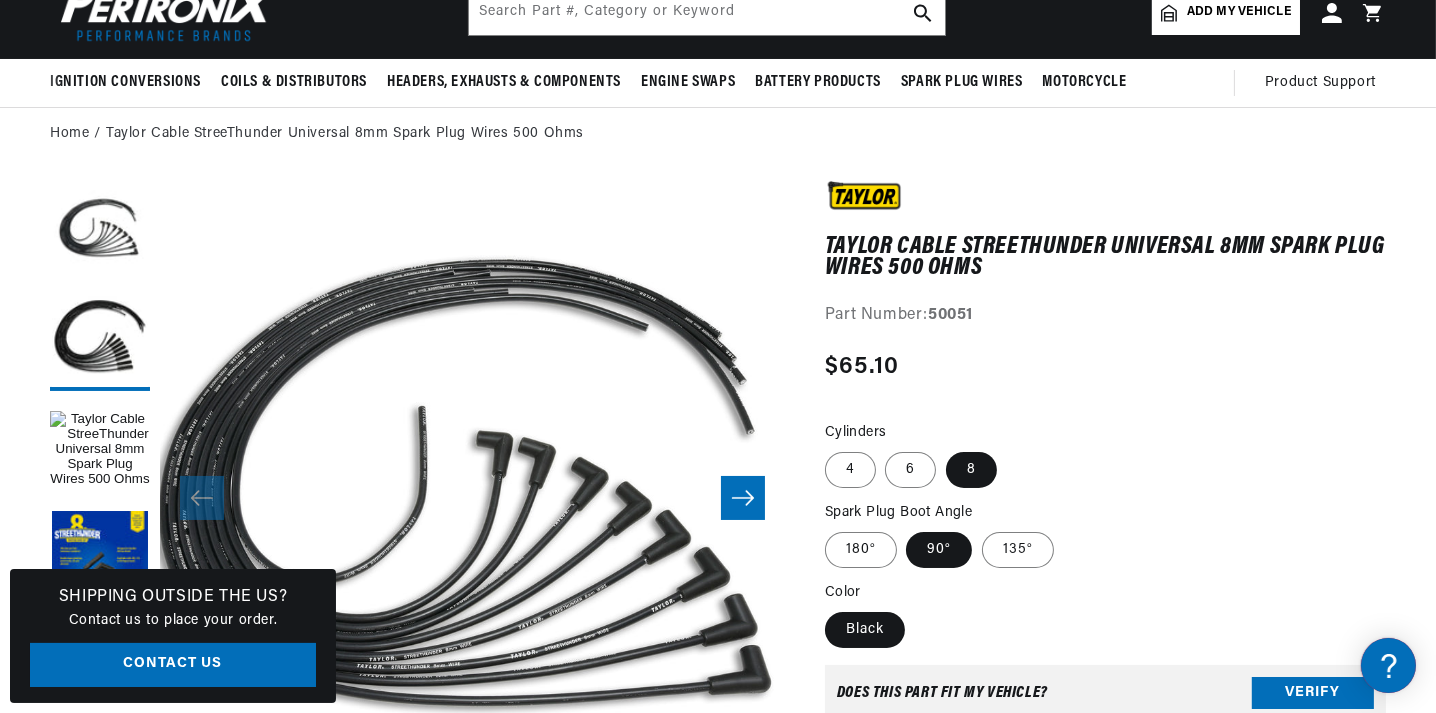 scroll, scrollTop: 0, scrollLeft: 0, axis: both 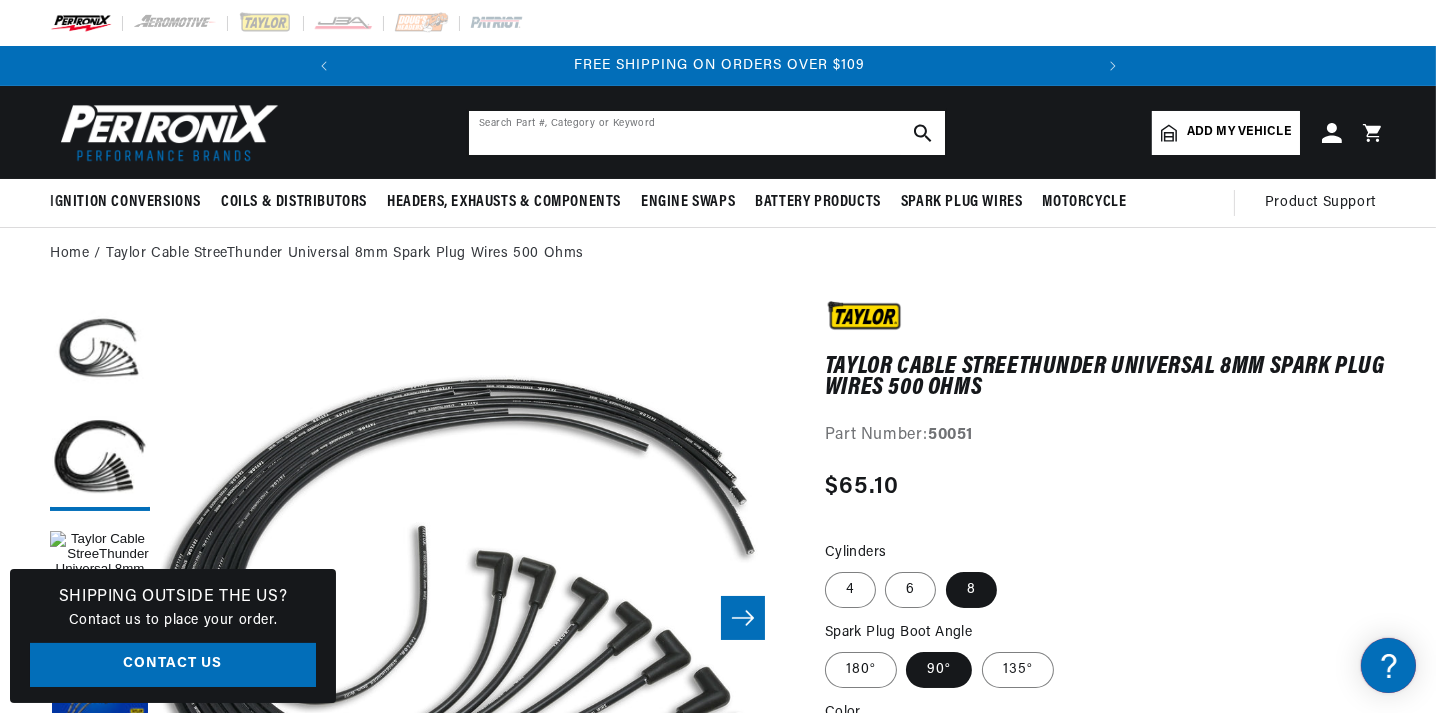 click at bounding box center (707, 133) 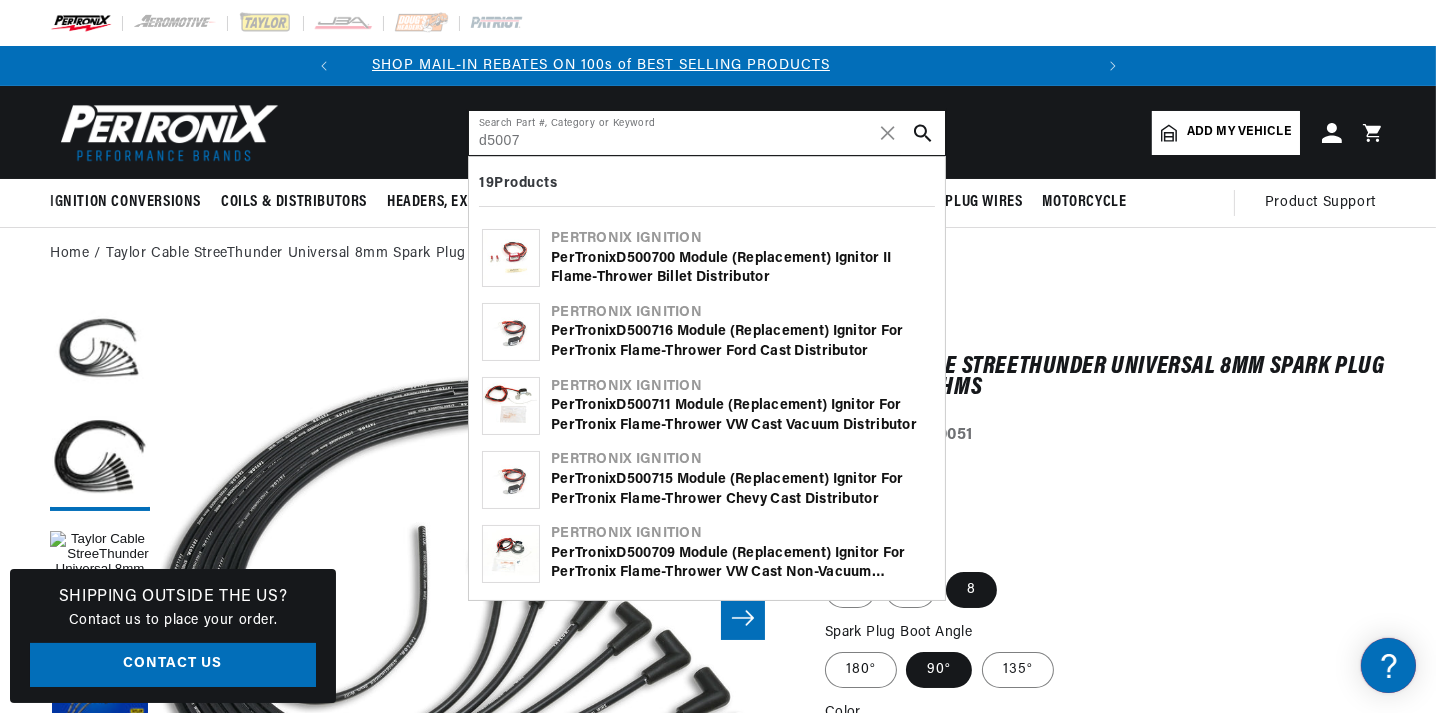 scroll, scrollTop: 0, scrollLeft: 0, axis: both 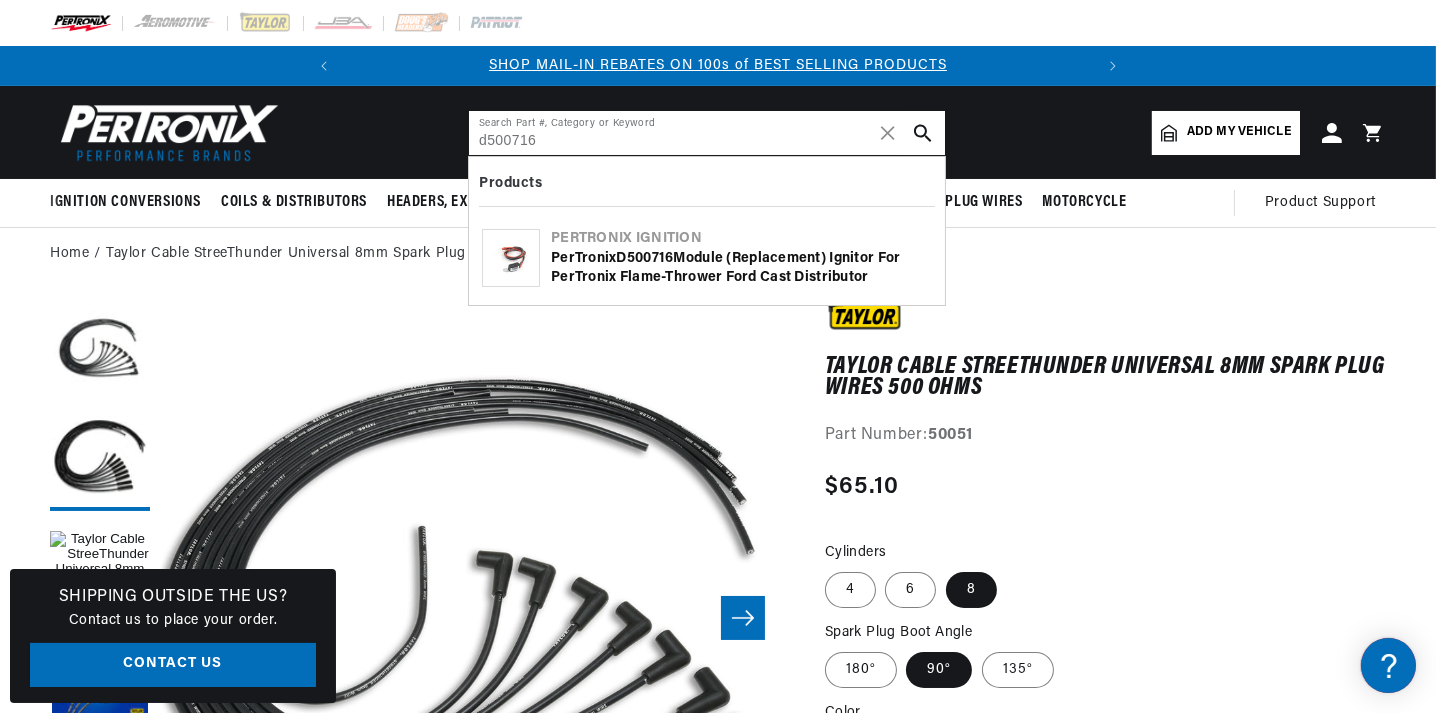type on "d500716" 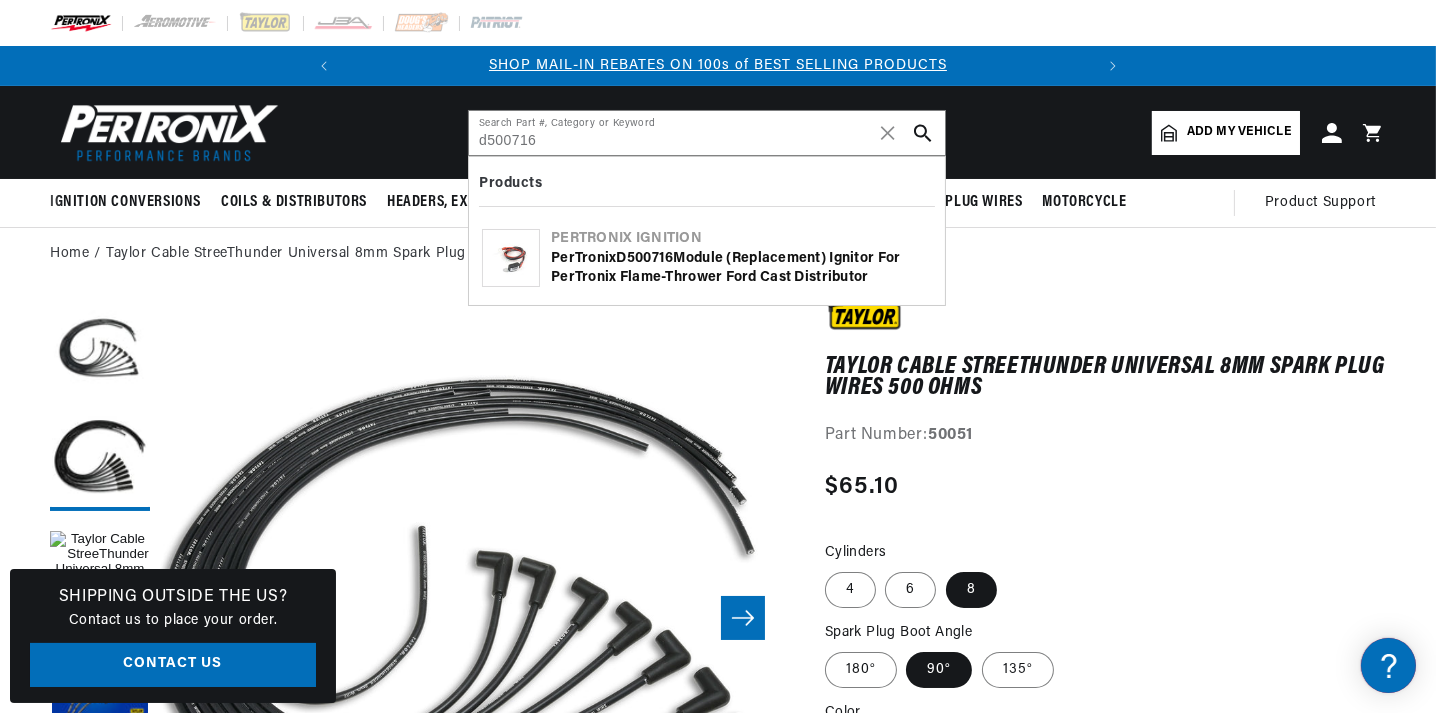 click on "PerTronix  D500716  Module (replacement) Ignitor for PerTronix Flame-Thrower Ford Cast Distributor" at bounding box center [741, 268] 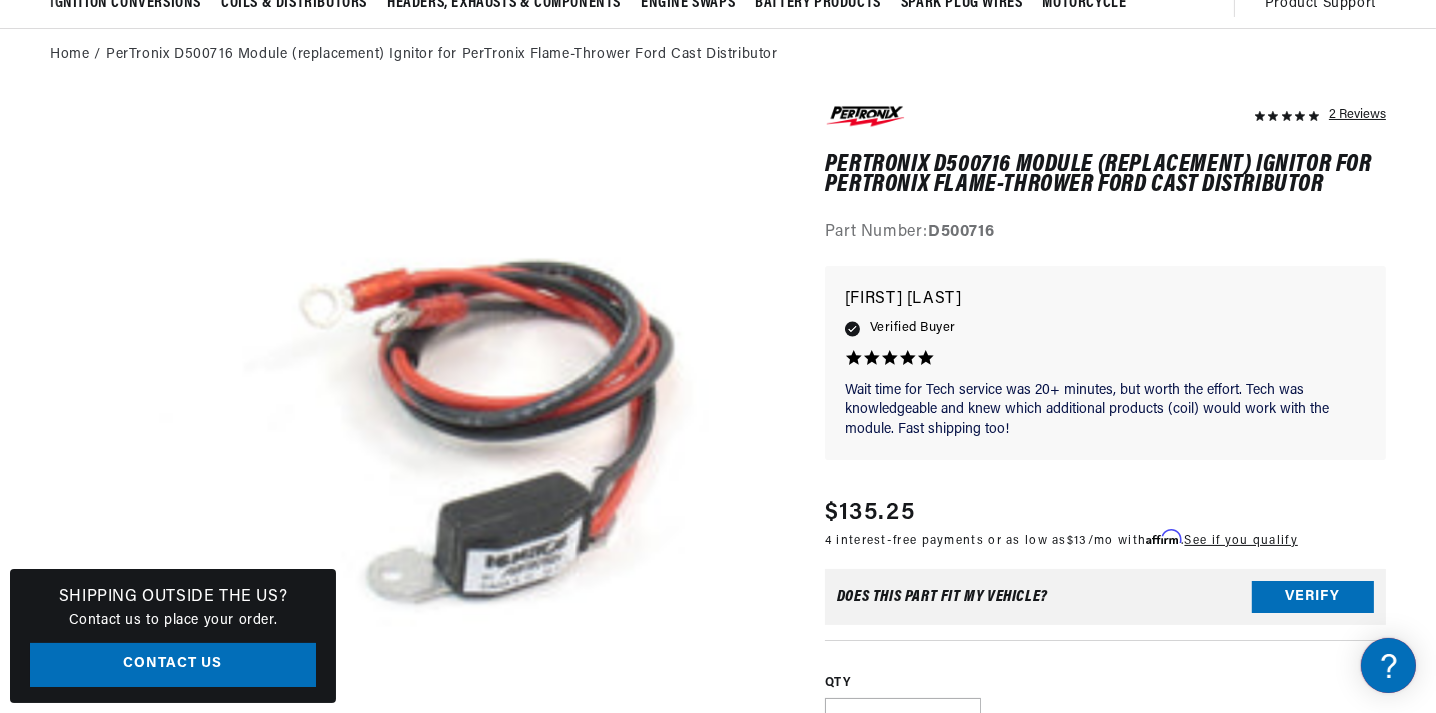 scroll, scrollTop: 199, scrollLeft: 0, axis: vertical 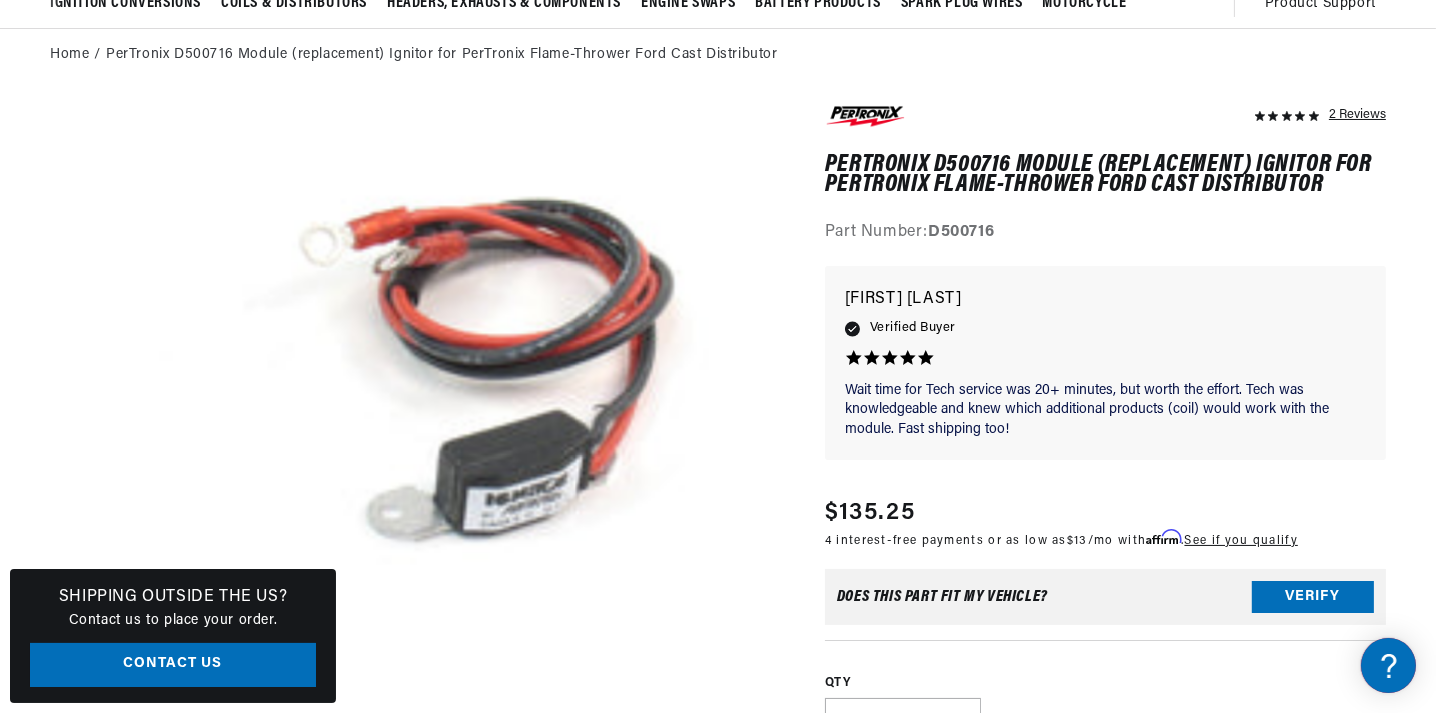 click on "Part Number:  D500716" at bounding box center [1105, 233] 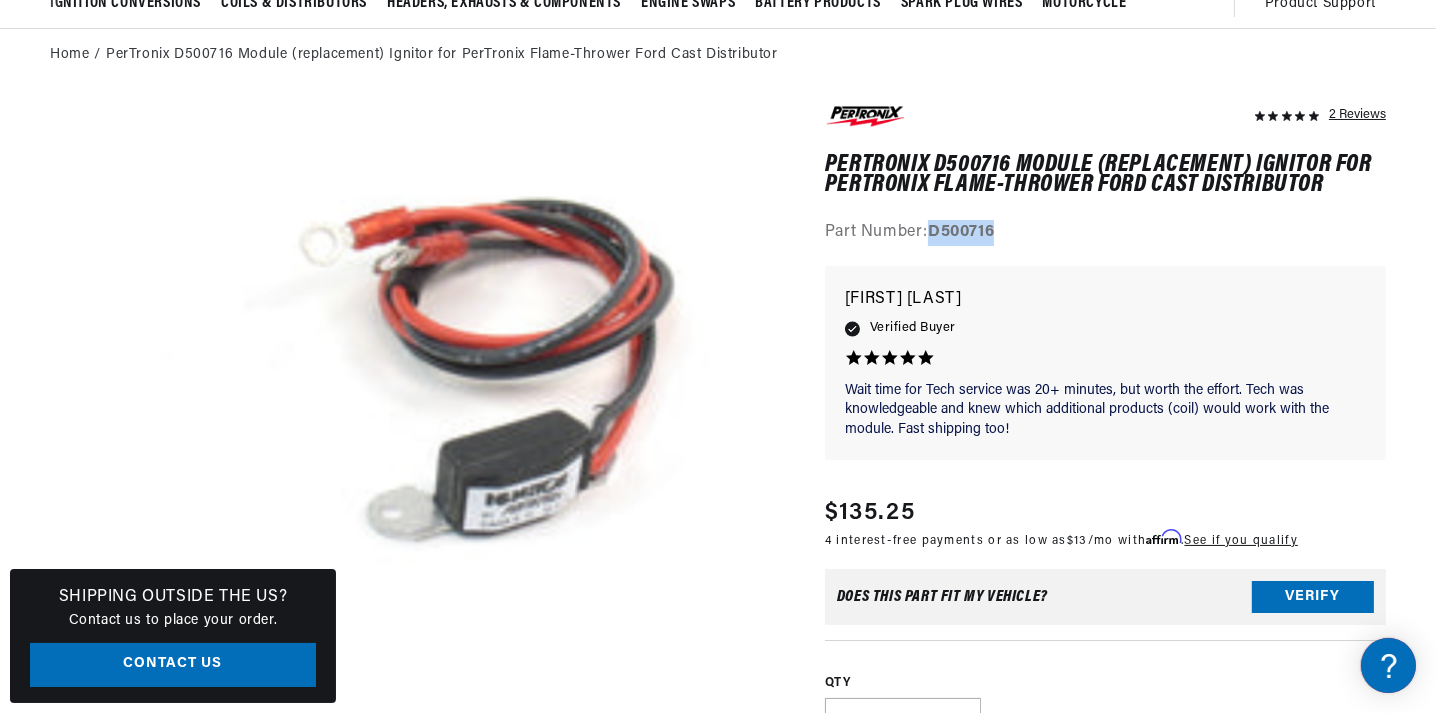 drag, startPoint x: 1010, startPoint y: 231, endPoint x: 936, endPoint y: 227, distance: 74.10803 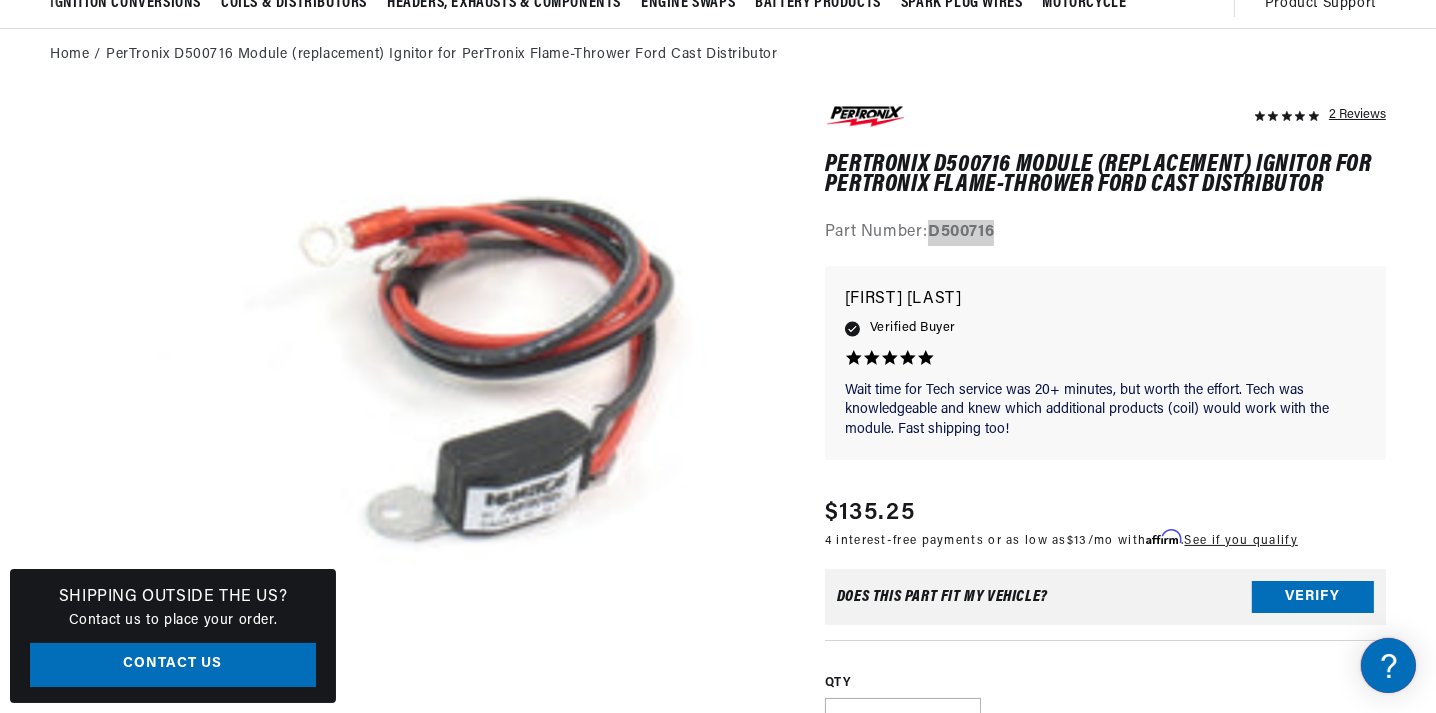 scroll, scrollTop: 0, scrollLeft: 0, axis: both 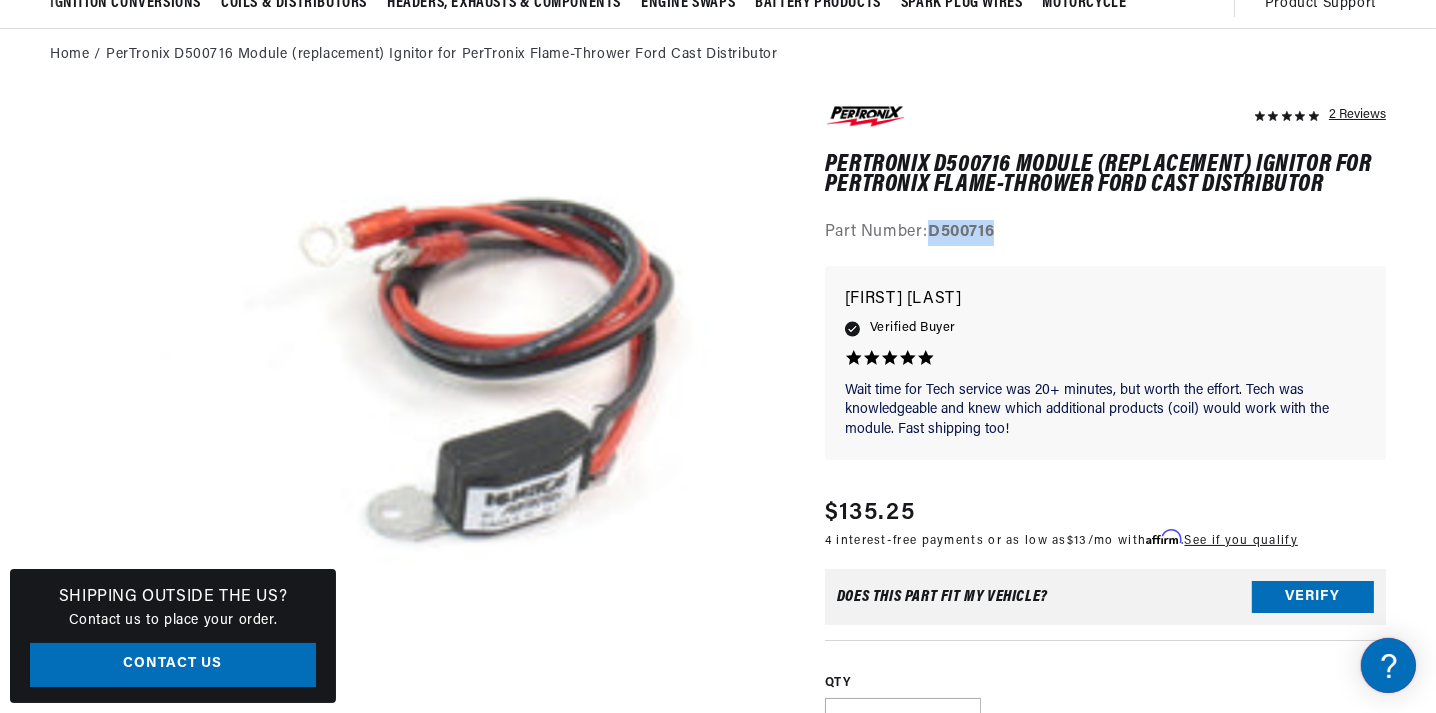drag, startPoint x: 1021, startPoint y: 146, endPoint x: 1011, endPoint y: 134, distance: 15.6205 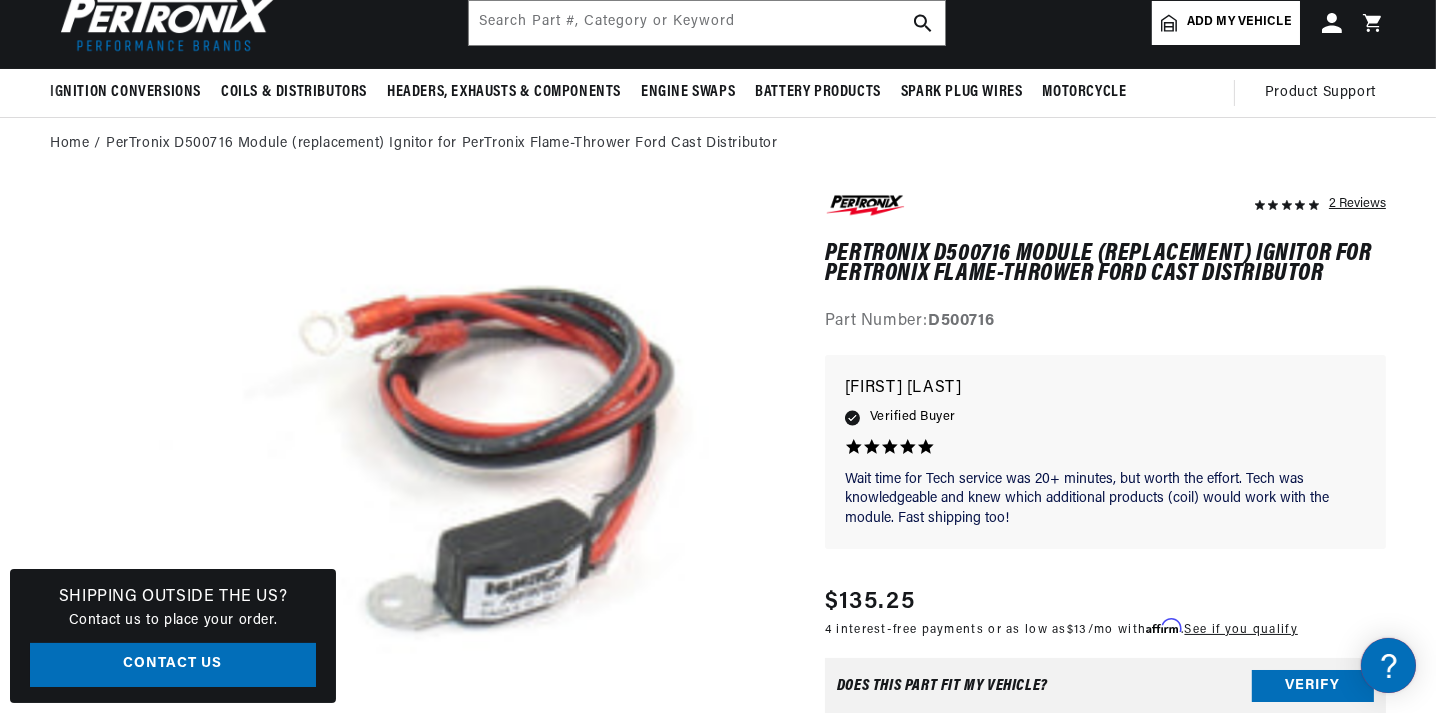 scroll, scrollTop: 0, scrollLeft: 0, axis: both 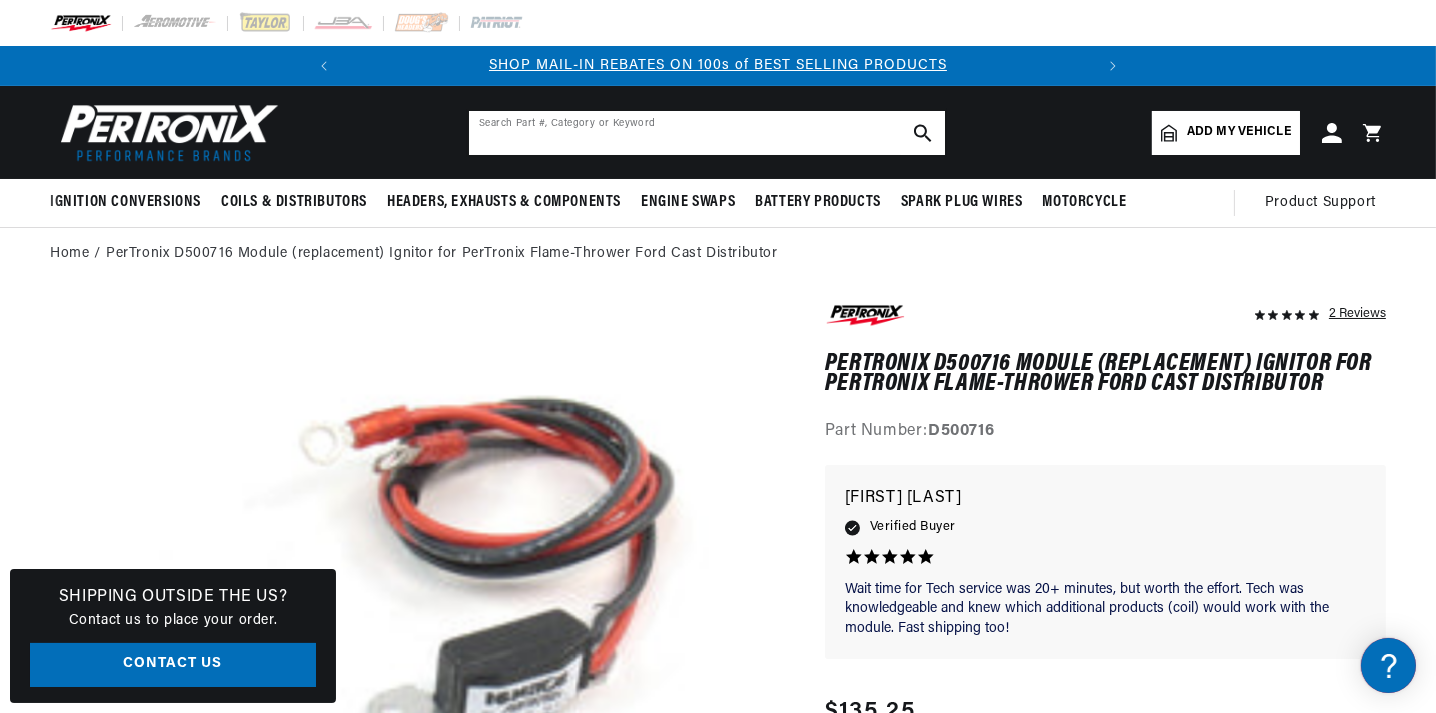 click at bounding box center (707, 133) 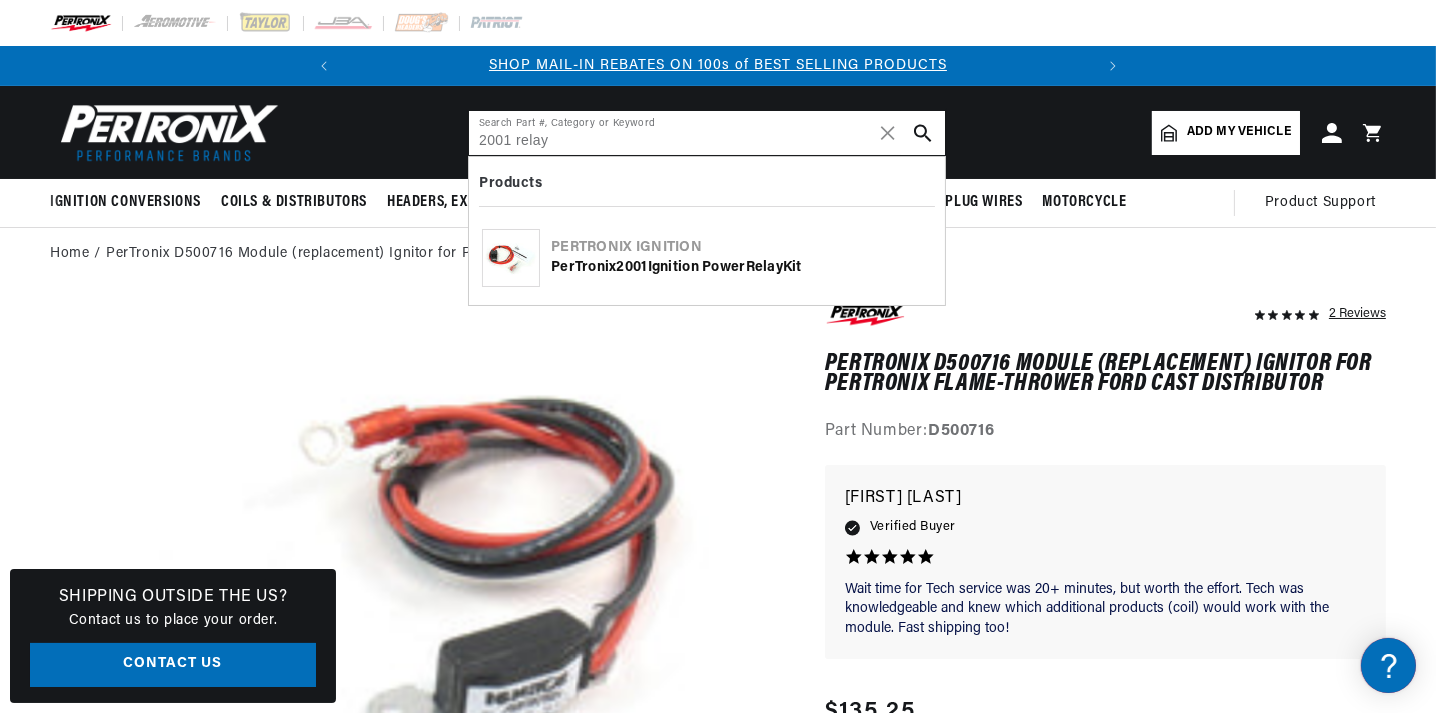 type on "2001 relay" 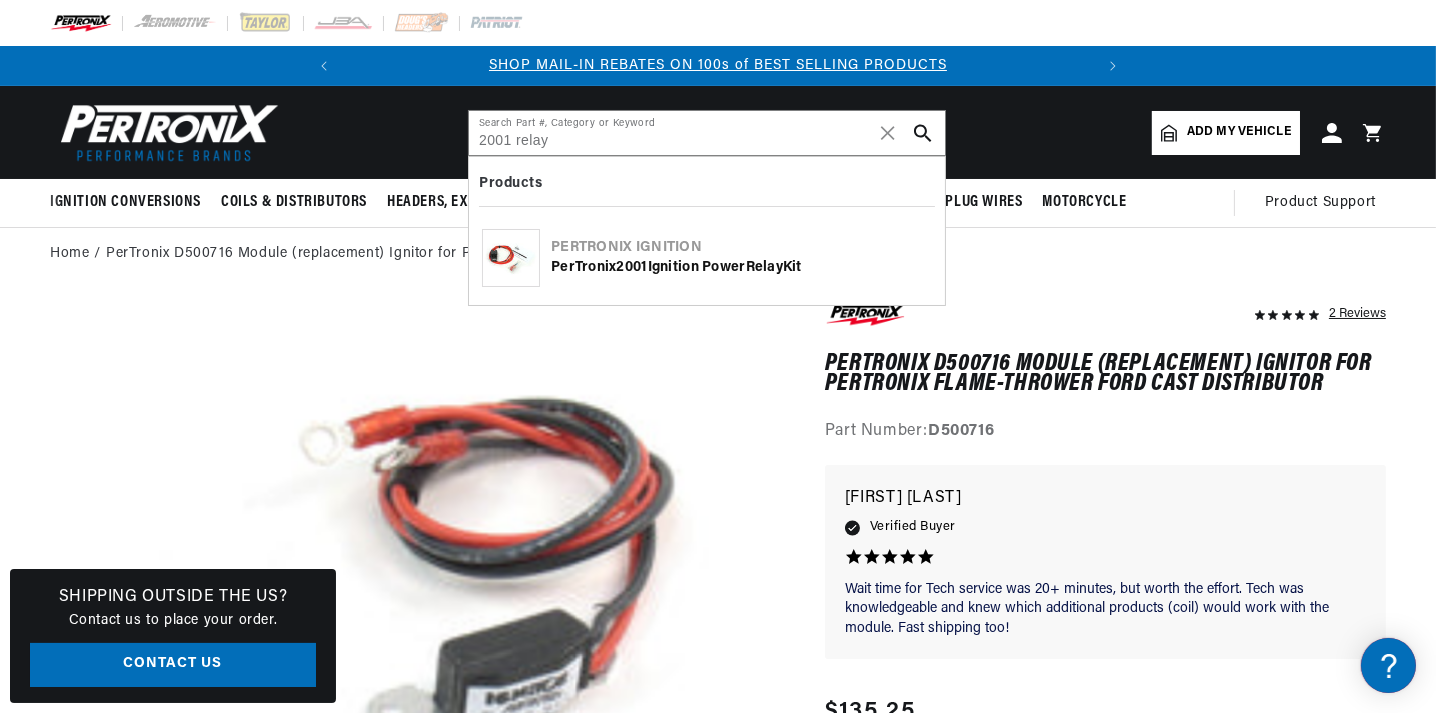 click on "PerTronix  2001  Ignition Power  Relay  Kit" at bounding box center (741, 268) 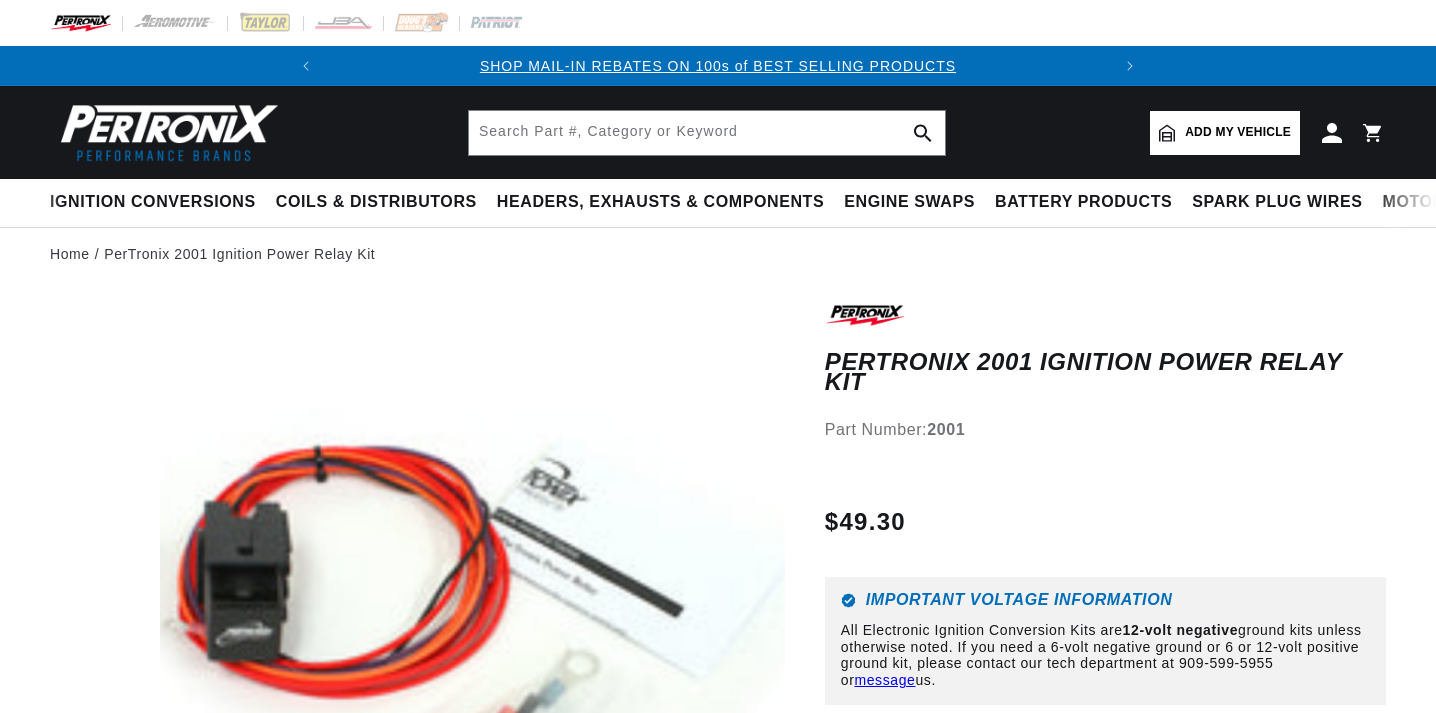 scroll, scrollTop: 0, scrollLeft: 0, axis: both 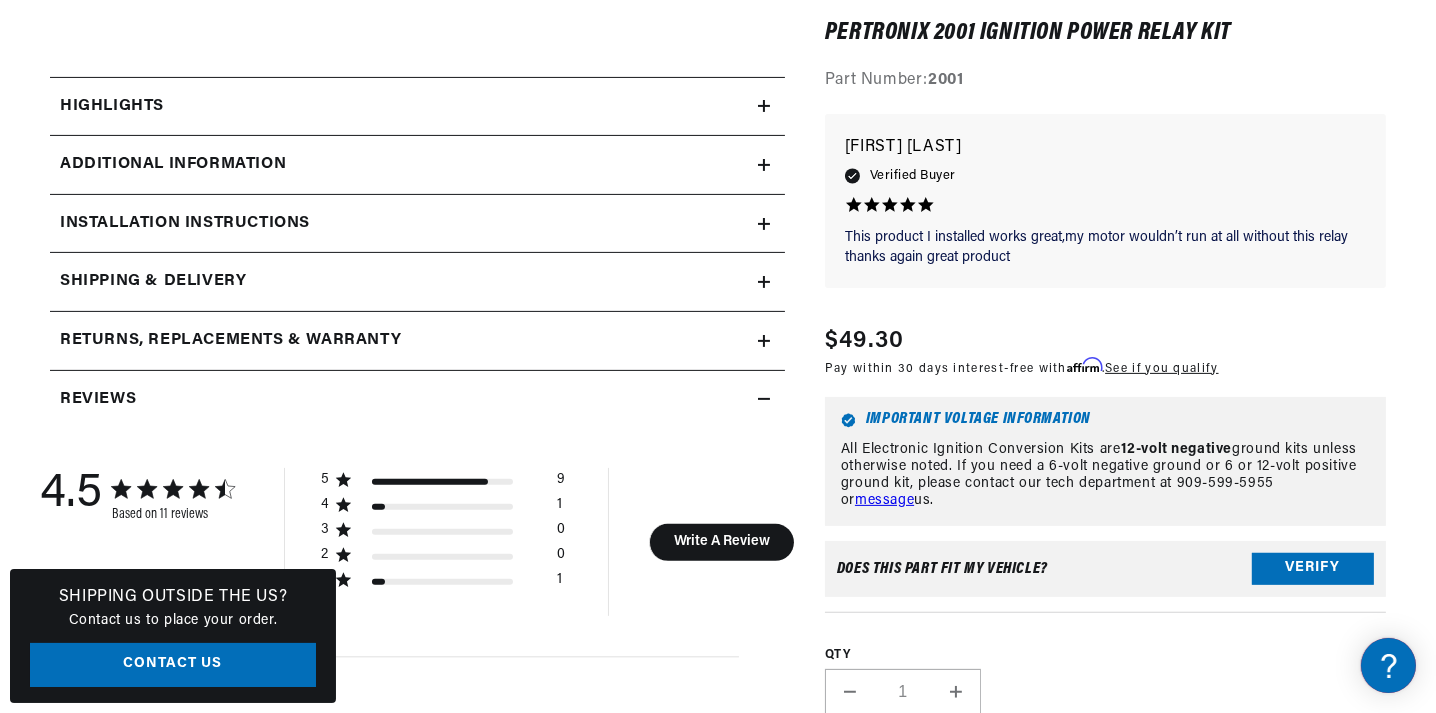 click on "Installation instructions" at bounding box center (417, 107) 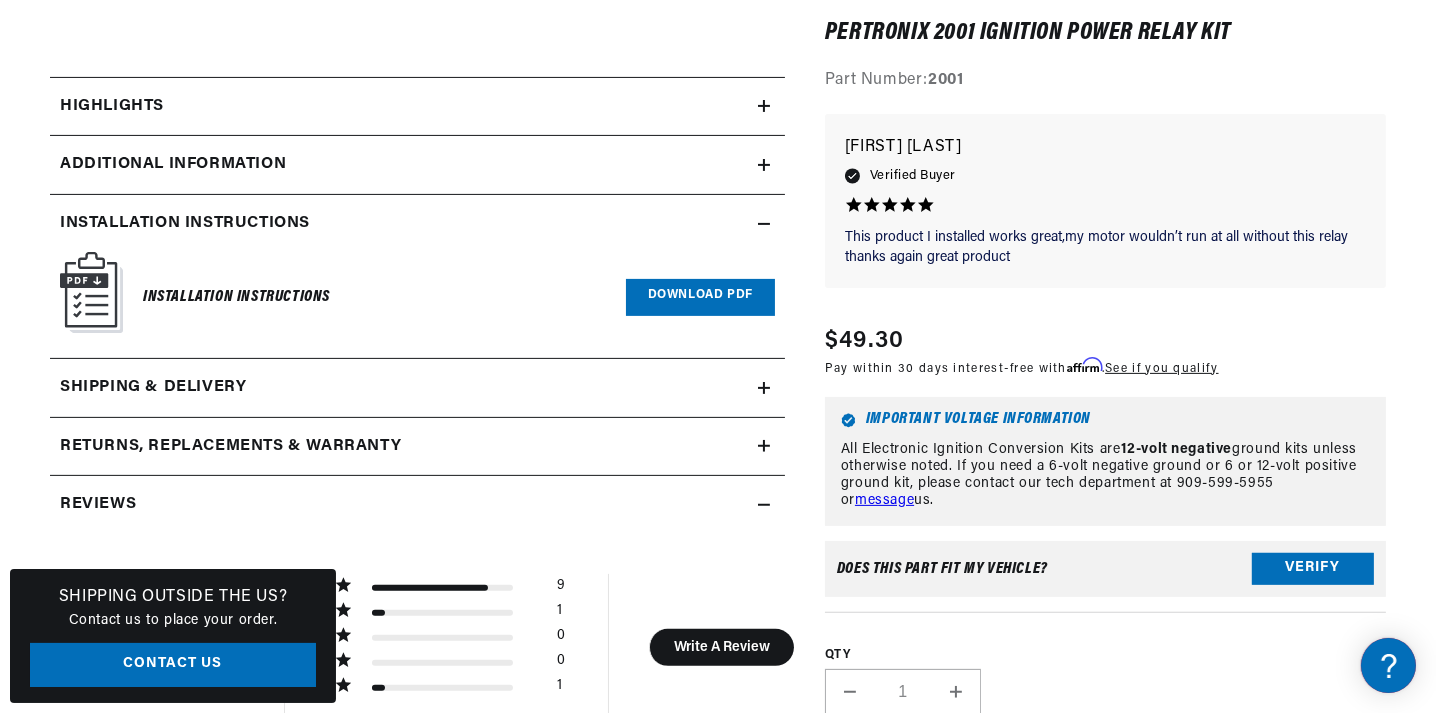 click on "Download PDF" at bounding box center [700, 297] 